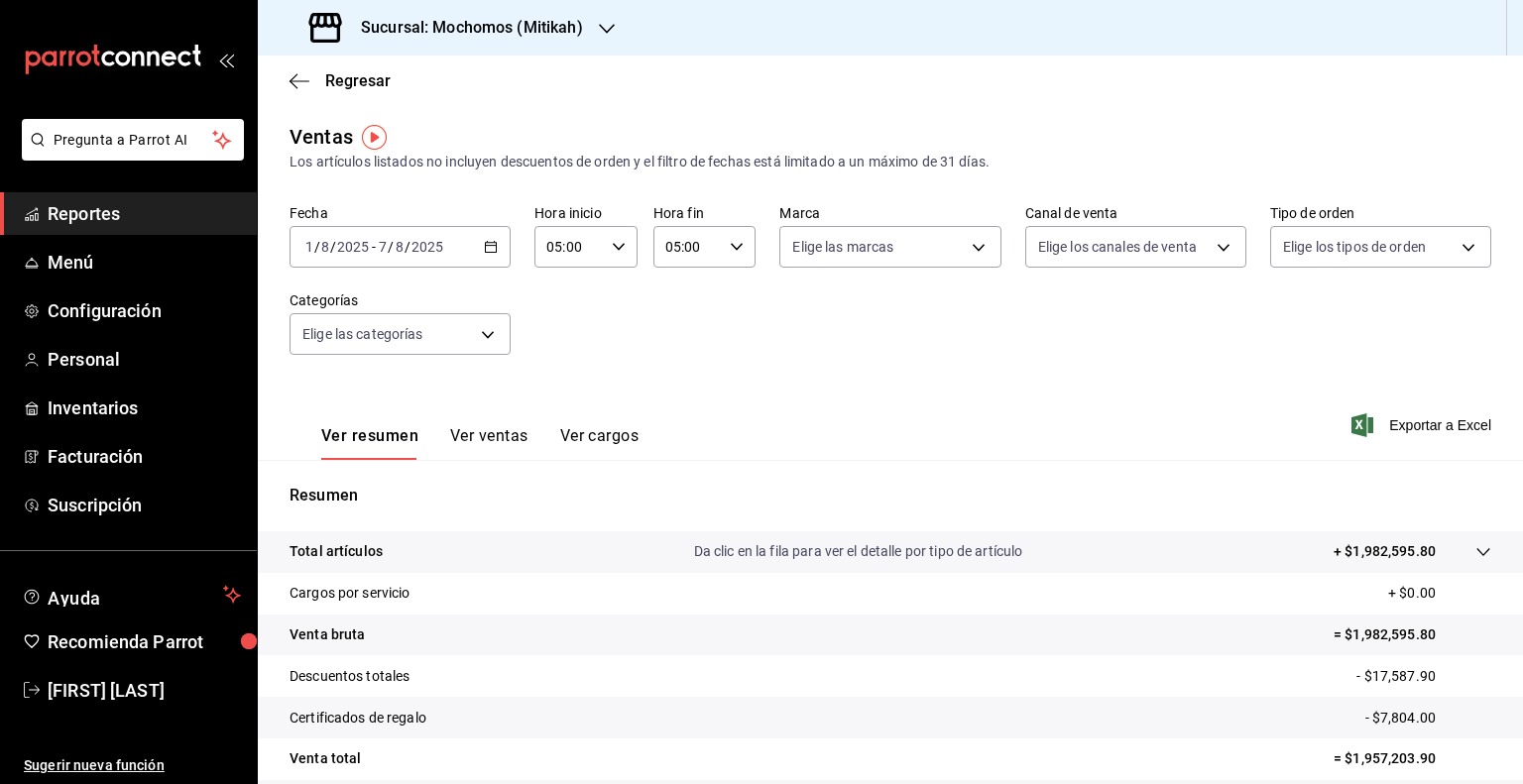 scroll, scrollTop: 0, scrollLeft: 0, axis: both 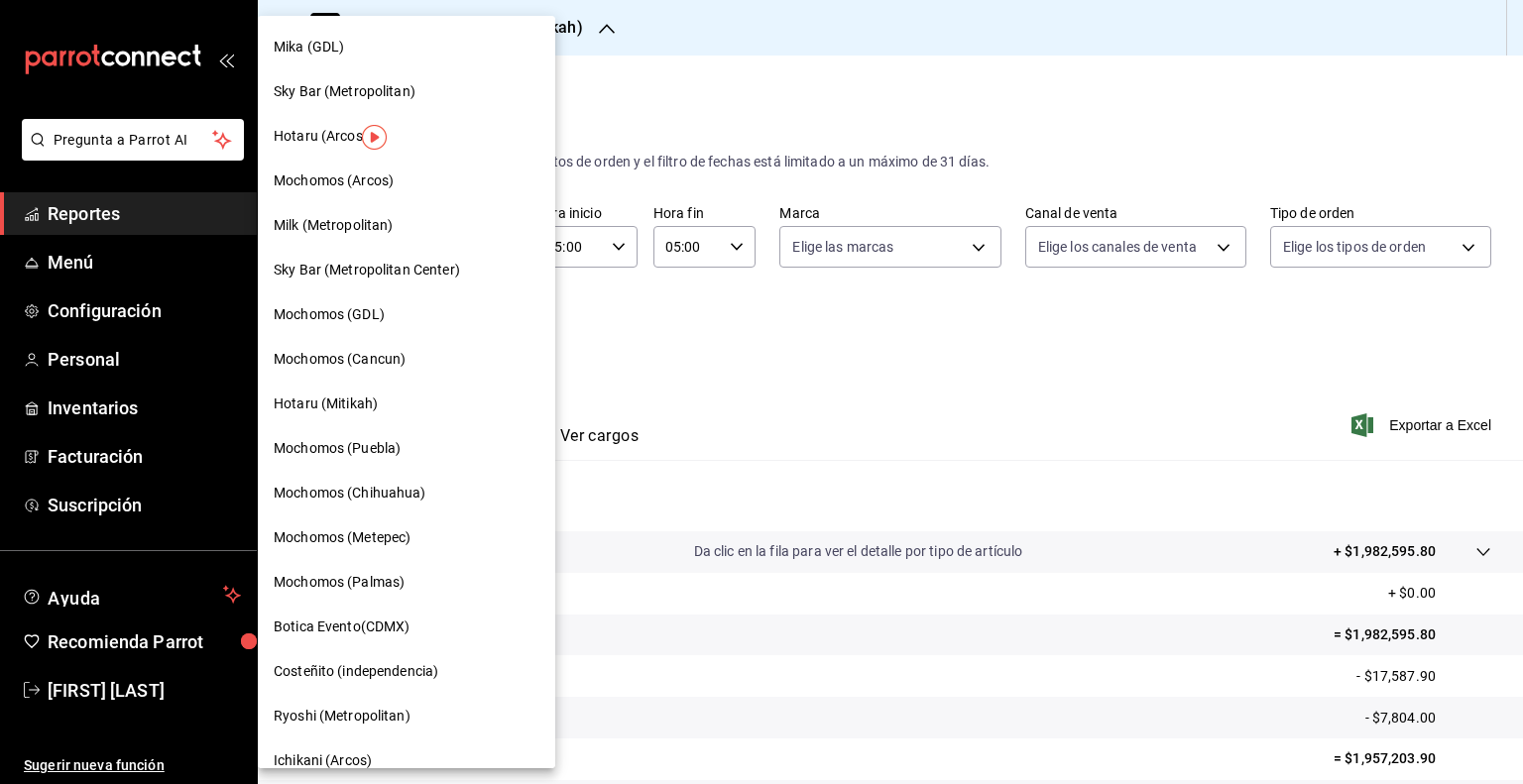 click on "Mochomos (Puebla)" at bounding box center [337, 448] 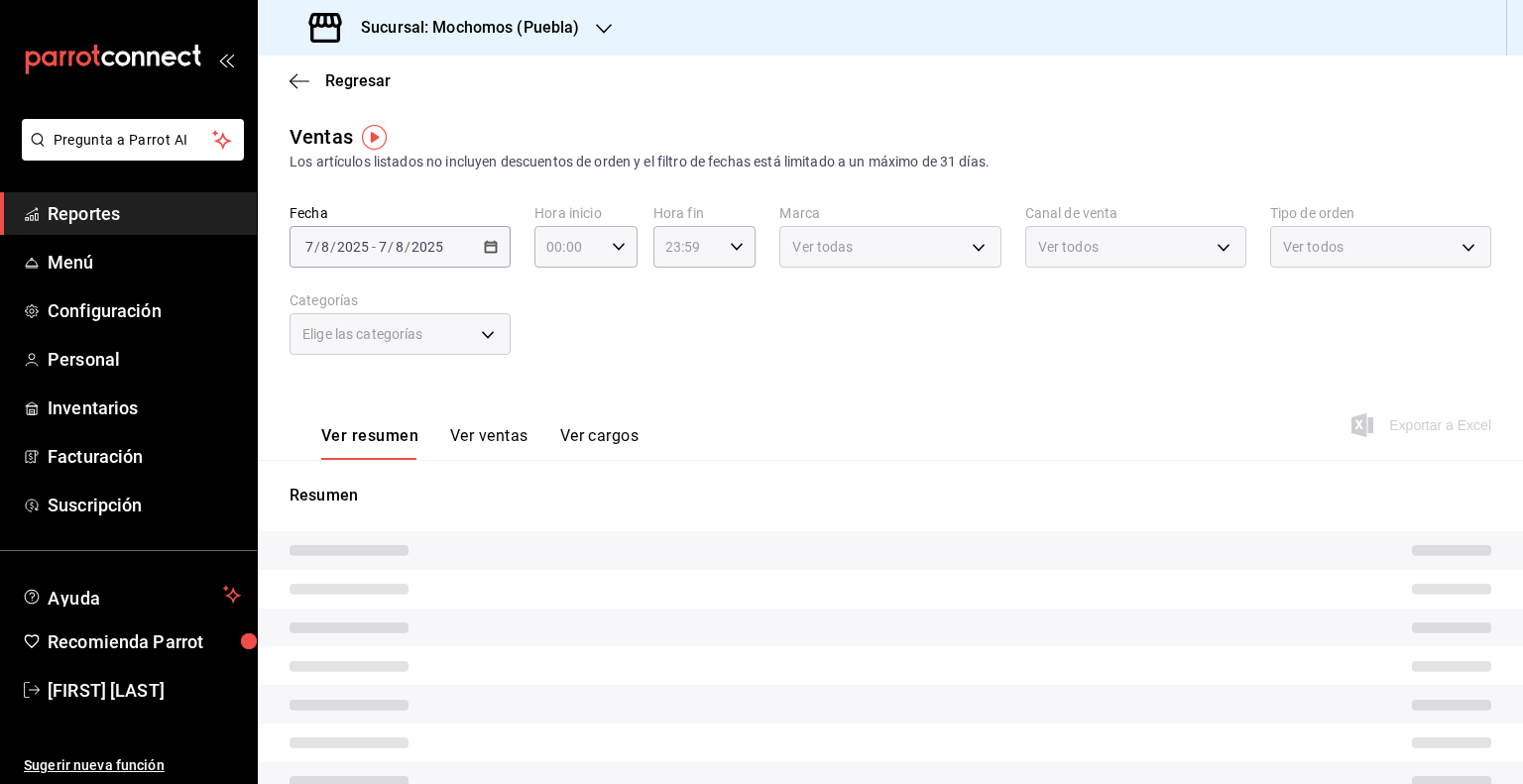 type on "05:00" 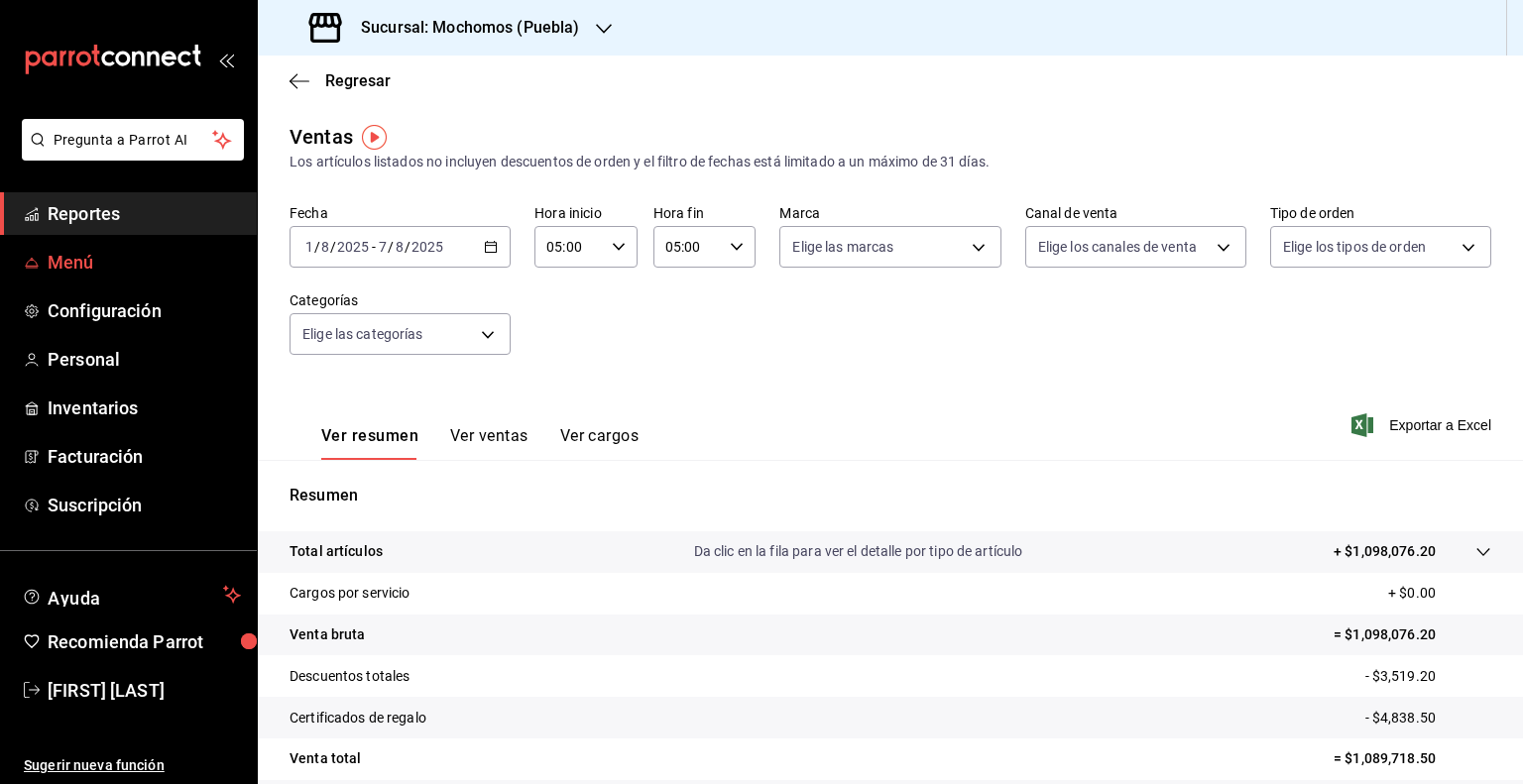 click on "Menú" at bounding box center [144, 262] 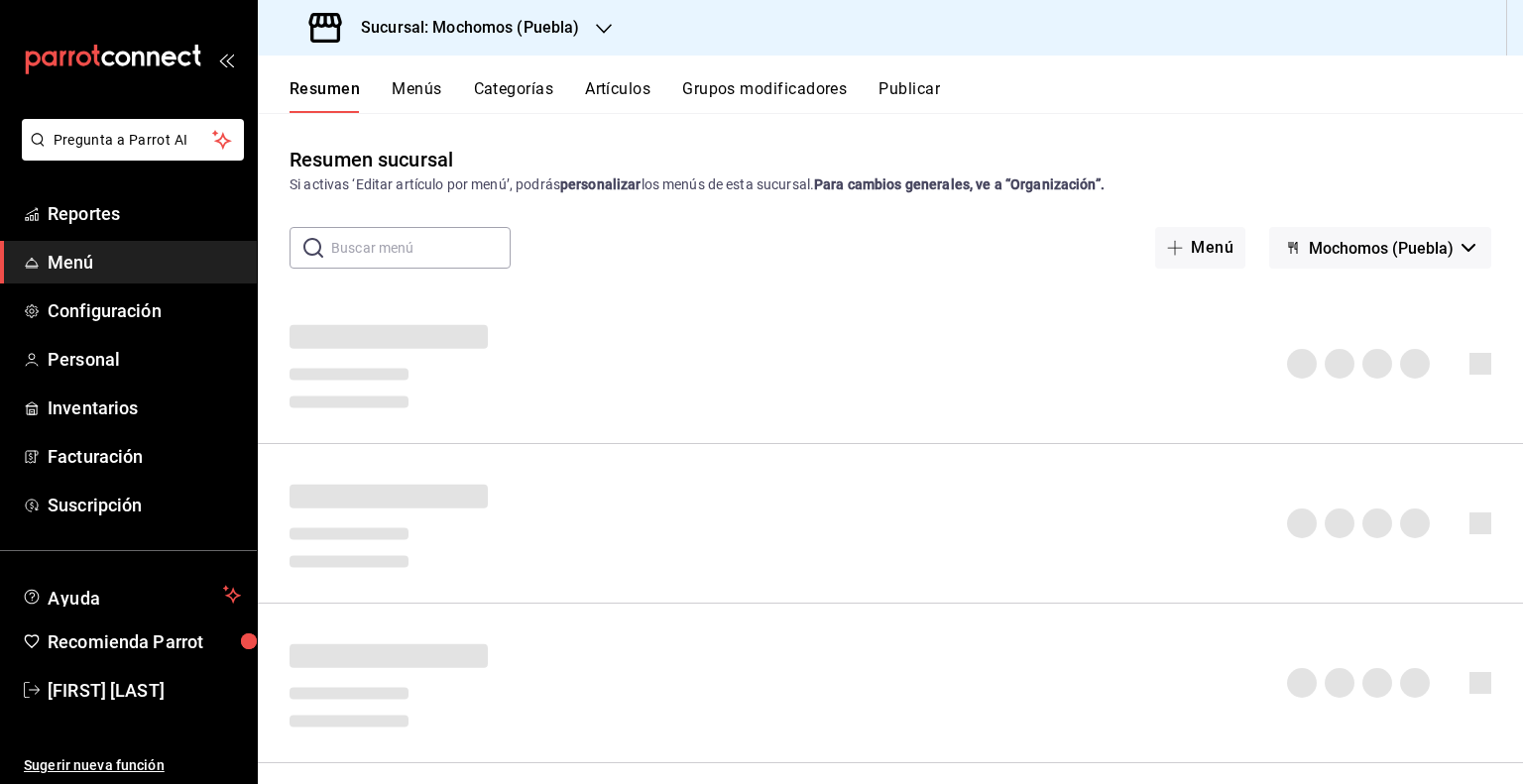 click on "Artículos" at bounding box center (618, 96) 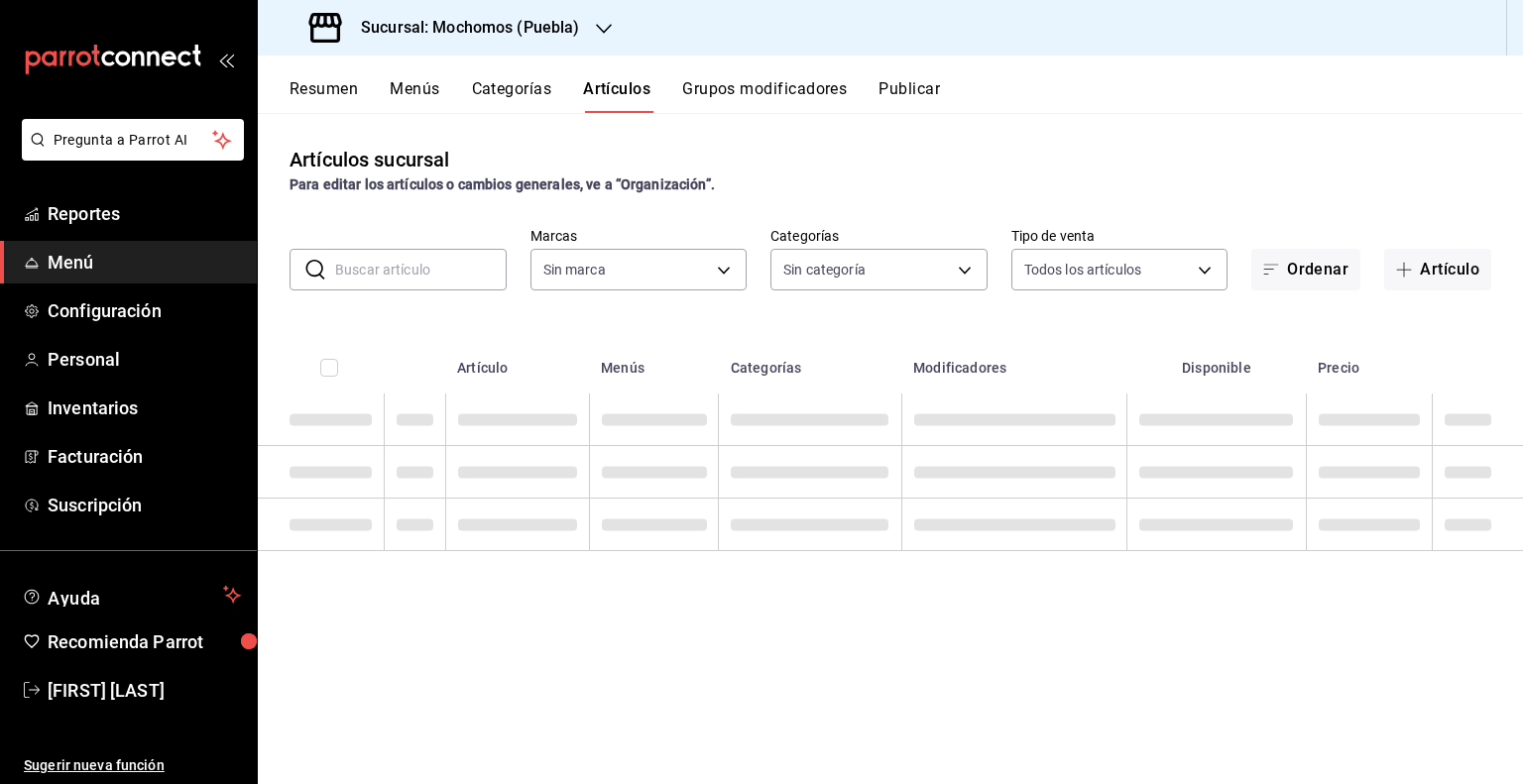 click at bounding box center (420, 270) 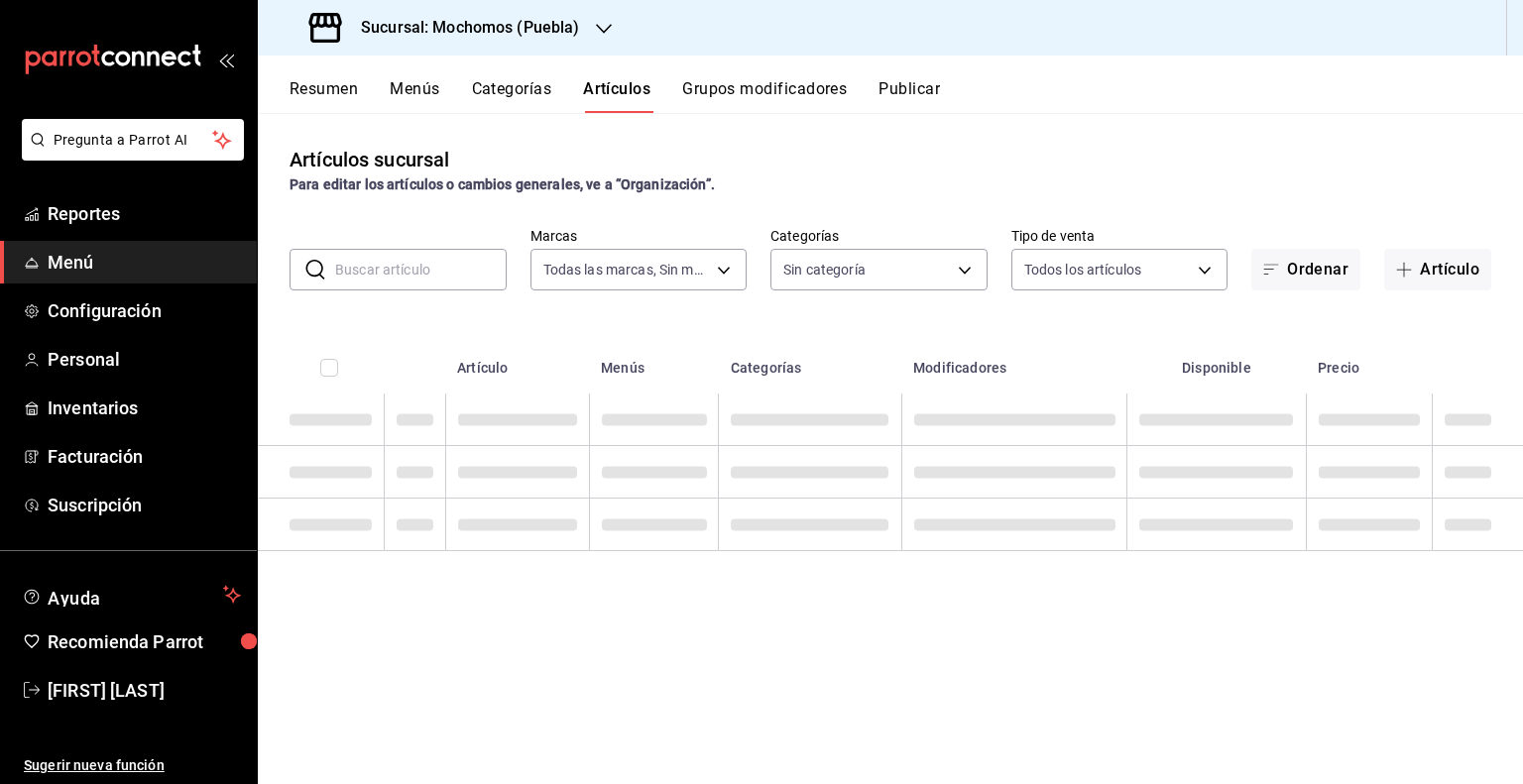 paste on "Salmon Al Chipotle" 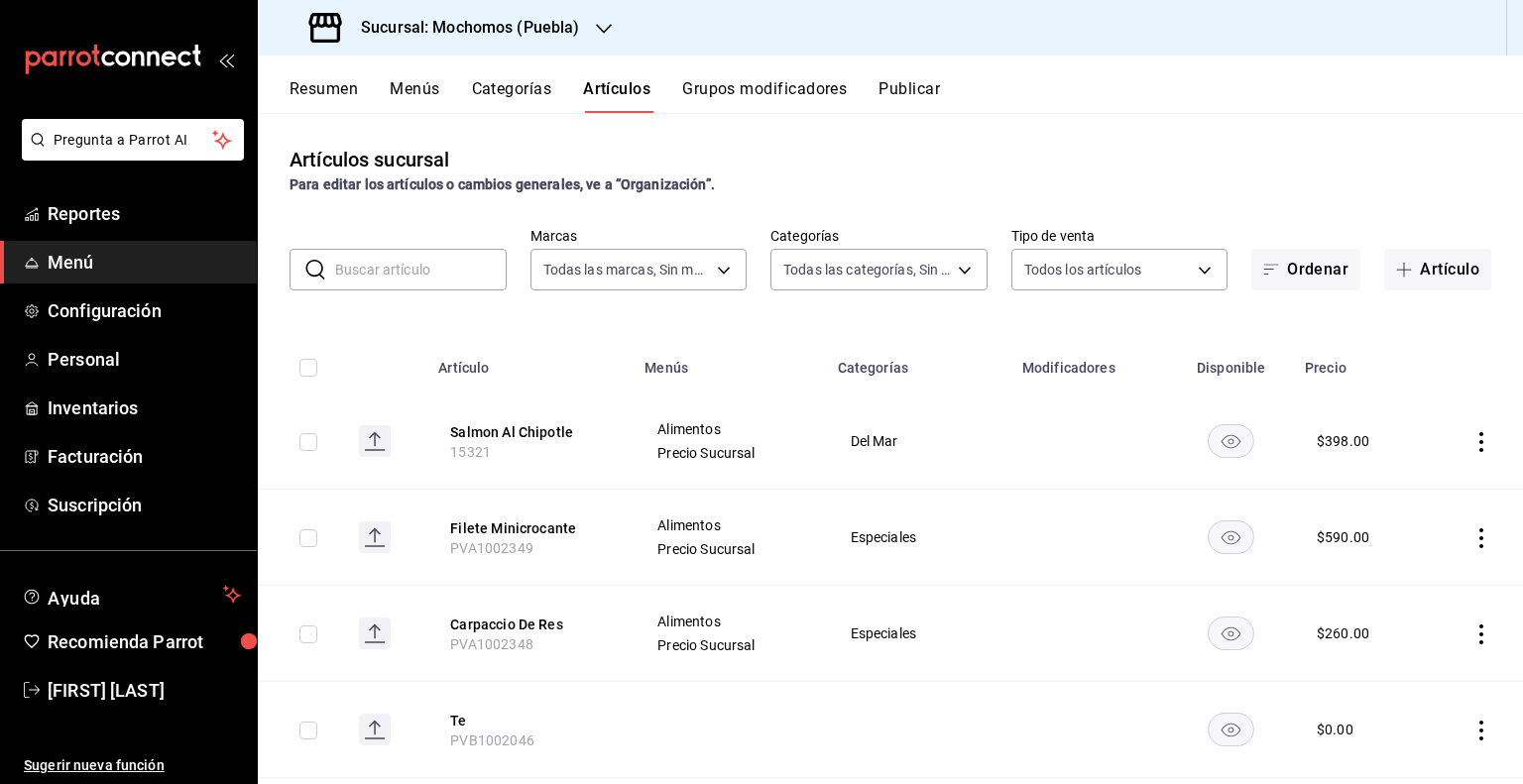type on "Salmon Al Chipotle" 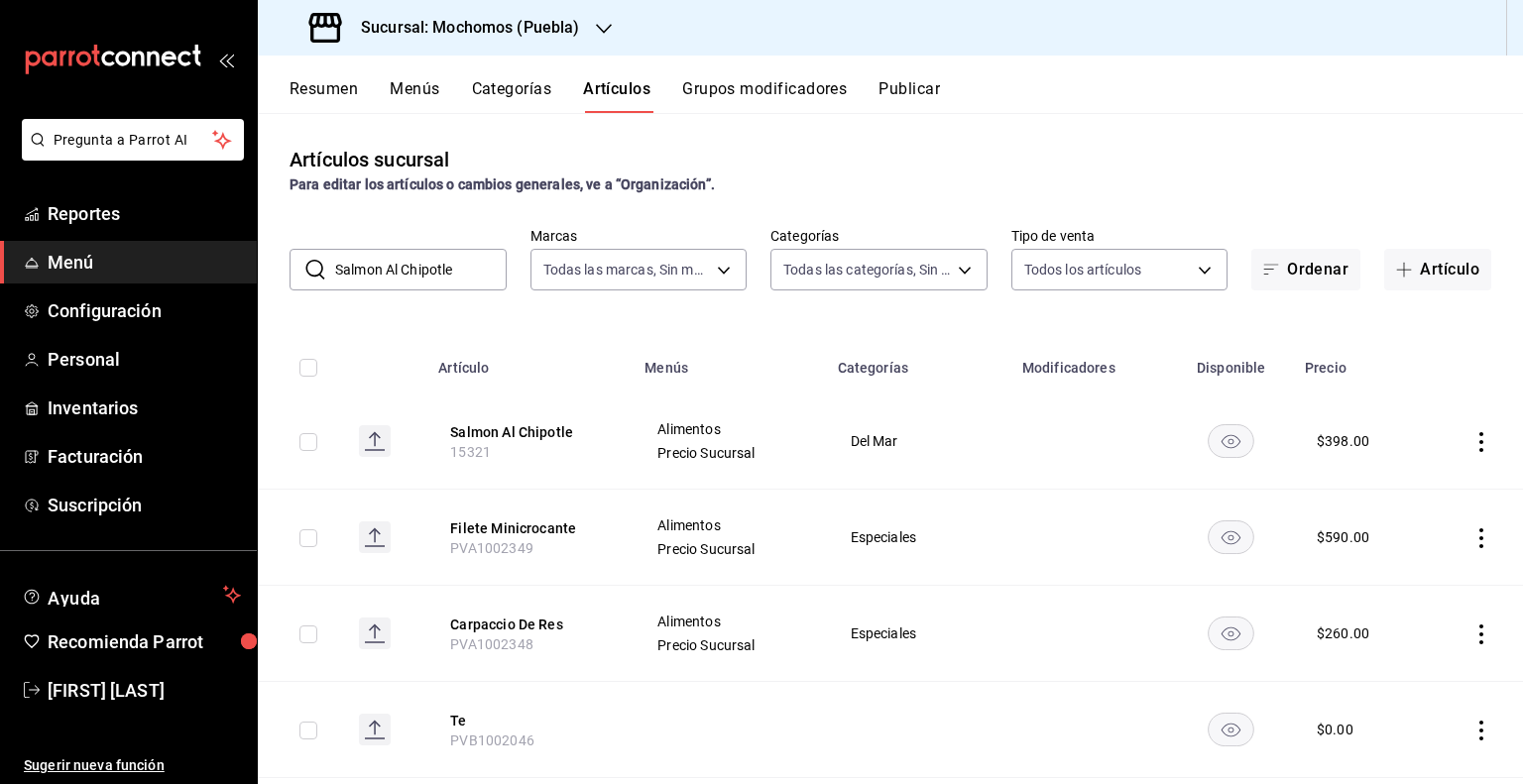 type on "357a9704-c999-4c63-af81-0c25438b67b5,a93eec79-672f-49c2-b1cd-14f211909374,5e983478-fc85-4db5-949c-195bc59d9017,c3aed2d8-39ed-4743-9fb8-fb39105a1447,311a7bf0-c971-43ff-b15a-150b9037268b,b4f1706d-c5c5-4a9b-997d-debf50c513e5,02dd8096-875e-4490-8c04-3fb7d277357a,ec65d239-6758-4c6a-9a95-073b0d3d2ef7,5431d3a5-c4a3-4943-8711-a376ada9e44f,e583aa58-d4f5-47fb-b327-12351e53f0dd,5c23fa2f-517a-43dc-9f91-53e334401d45,dcfab1b1-bc32-4f57-a935-73e33ff0957a,24ba0781-913f-42fd-9e3b-a46440a64cf1,5742176f-5ef8-4193-ae61-f13752fd18fb,7e8ea587-f8aa-4e9a-bb43-c10fdd3f3293,4c3d8c77-7651-4e9c-98c6-8491889ace21,ba1eef04-7da2-446e-bbf0-0226a90f3d26,59bae45c-f9a3-4fc0-b880-e89877387eb5,bd416544-fda5-4dba-9df7-e81c2e1cceee,7227f277-80df-48f8-8767-482d7bb23b59,a2dcd69a-1335-4eb2-a026-5f577265e02f,e14b5cd5-4246-420d-b958-aa7b289e1f43,72c647b1-89b2-4c2b-bc5c-a92b8ca390a5,7ced84c9-d953-4c04-9147-f5c01d21d99e,72c57a6f-d4ed-4d71-ac5e-ff387ee4147f,e2dd7b38-1c6c-4b71-b1cf-8a1691b169b0,617959b0-98c6-4371-95ed-edd17f21decf,8ae3f0ba-ac42-47be-bfa..." 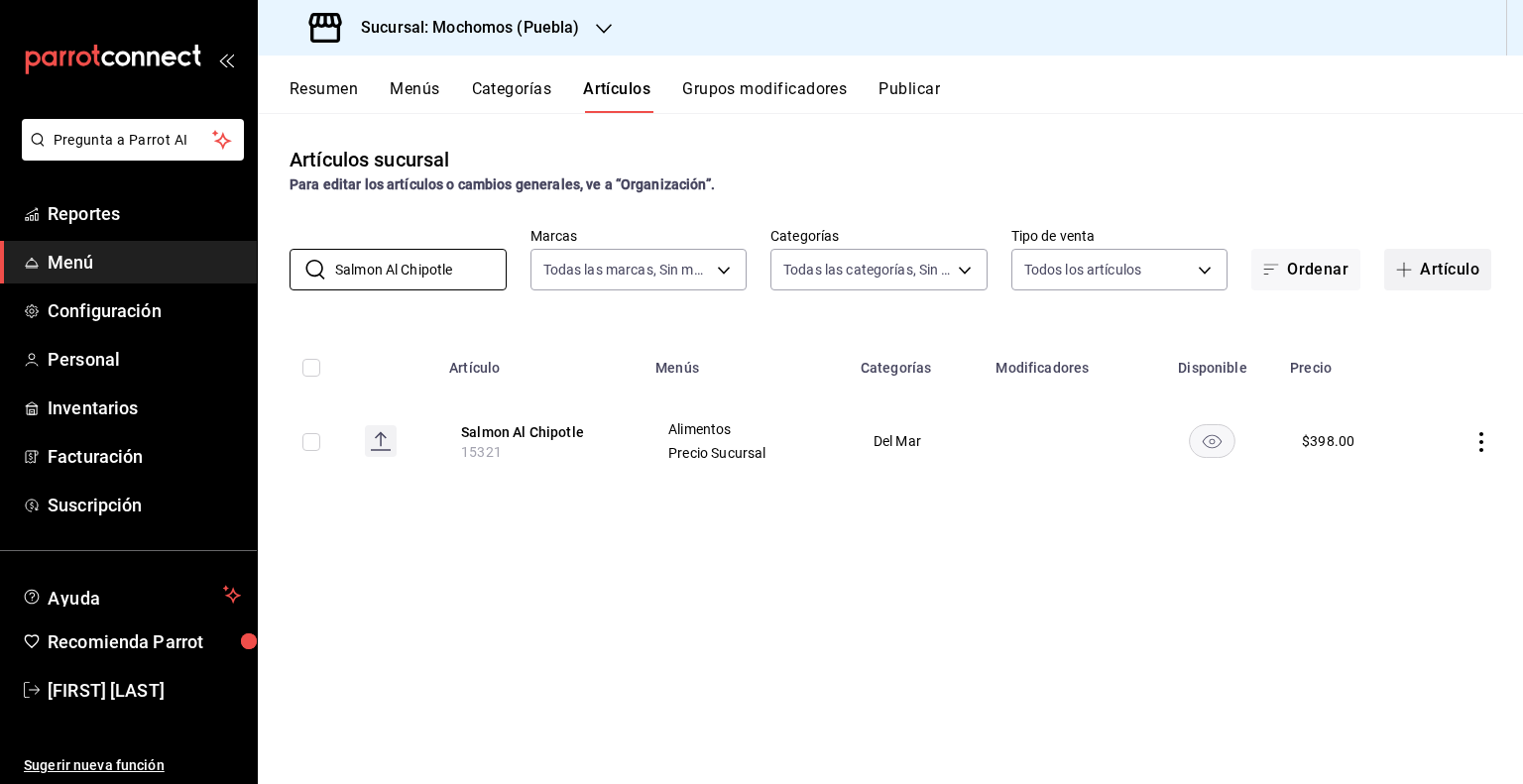 type on "Salmon Al Chipotle" 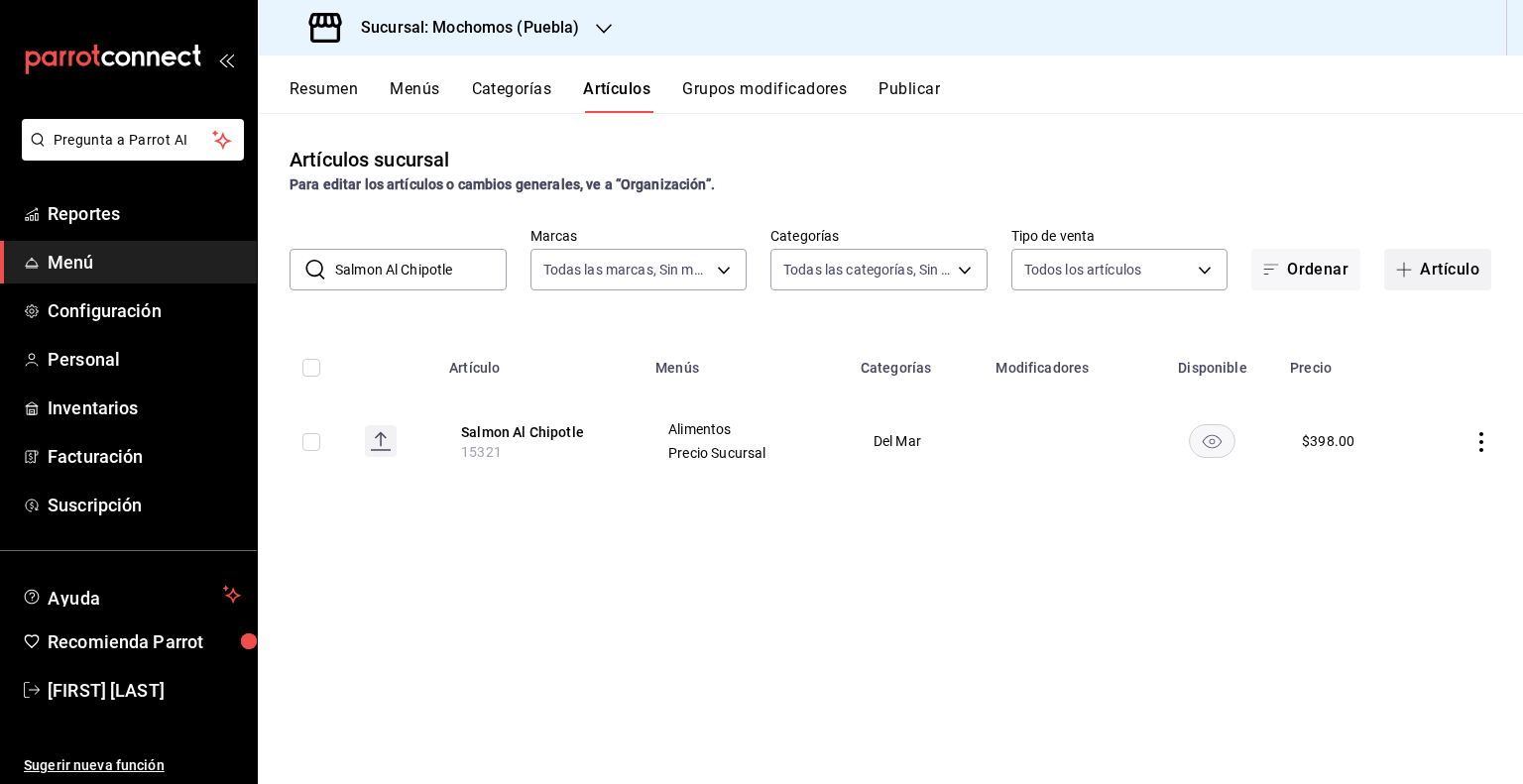 click on "Artículo" at bounding box center [1438, 270] 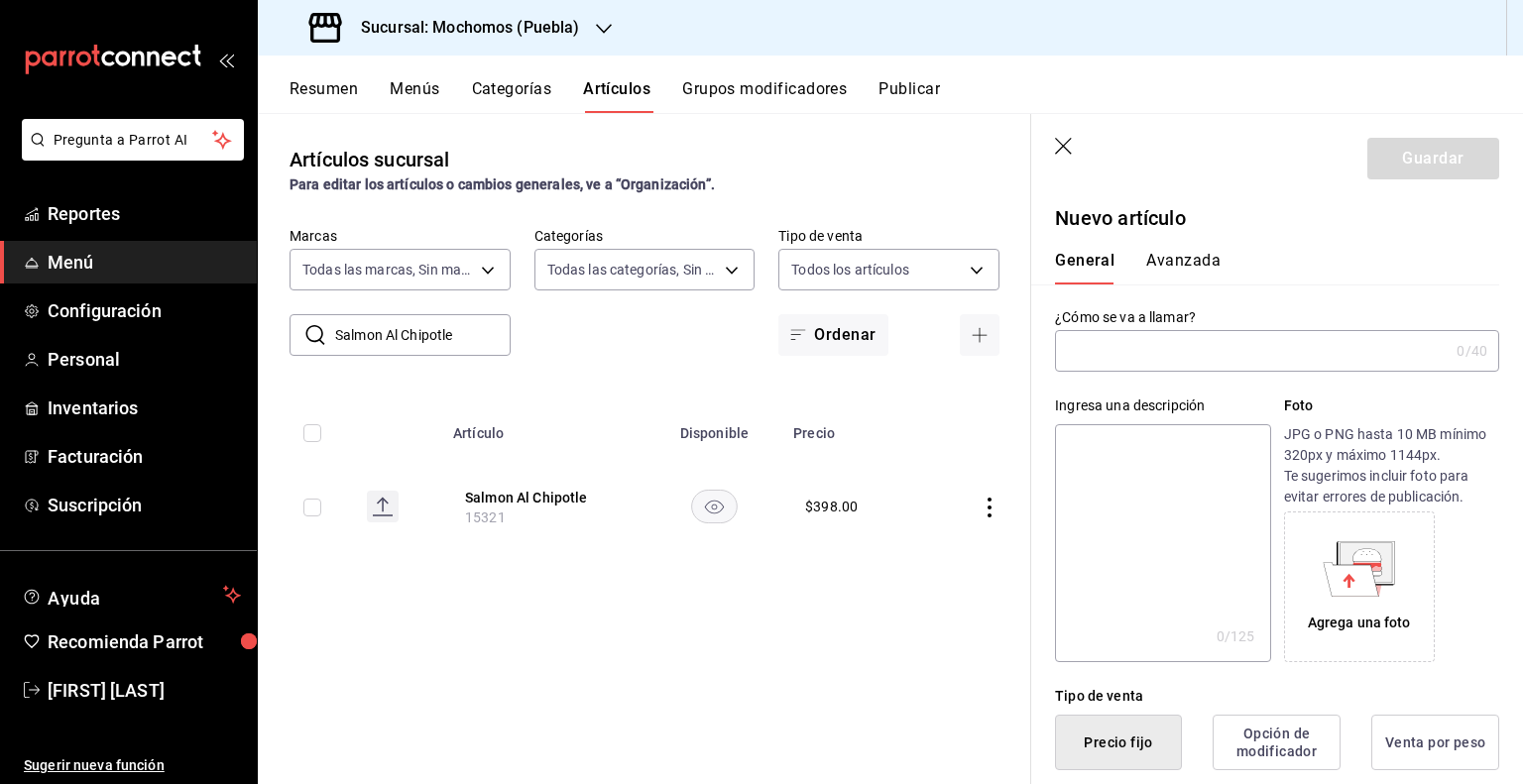click 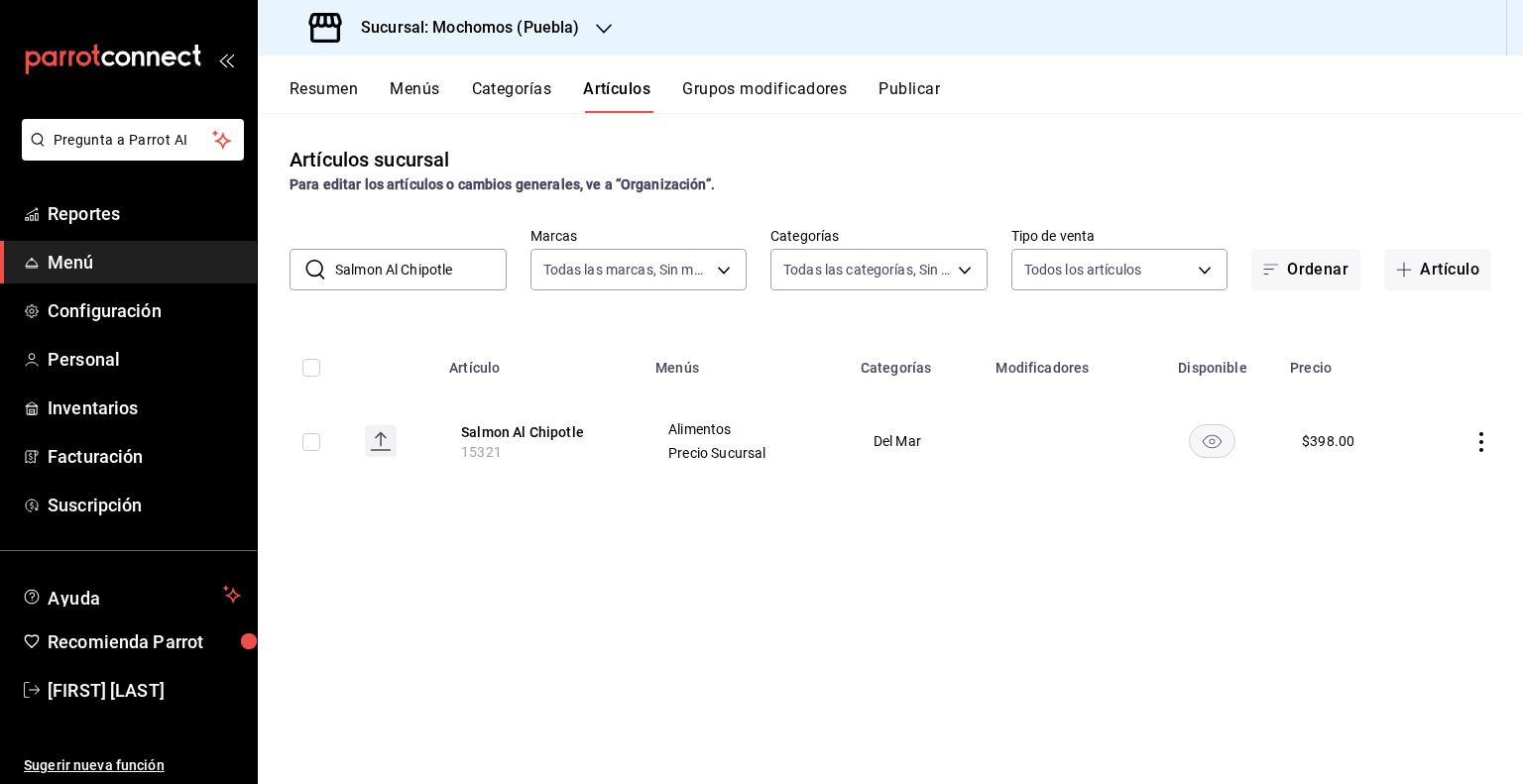 click at bounding box center (311, 442) 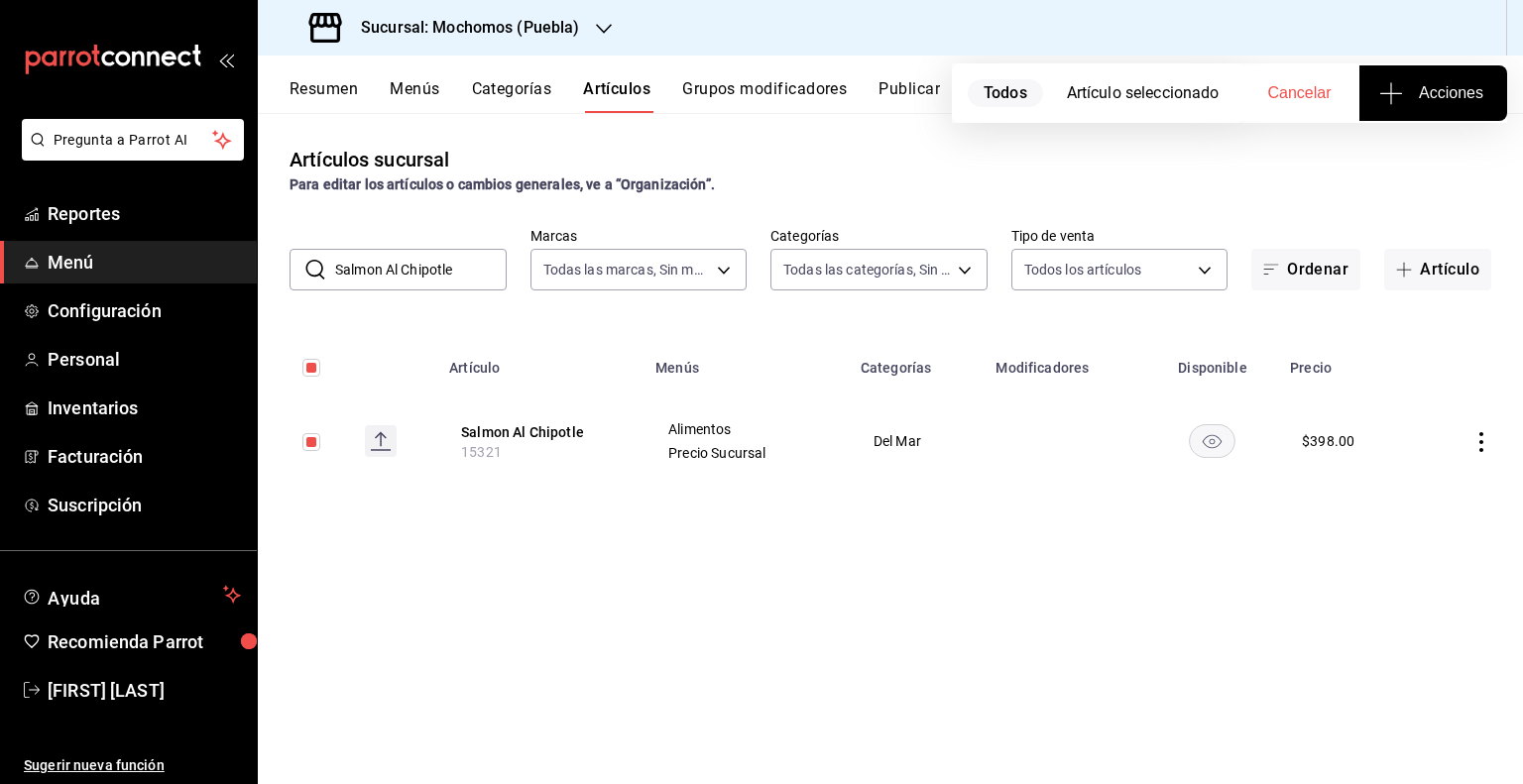 click on "Acciones" at bounding box center (1433, 93) 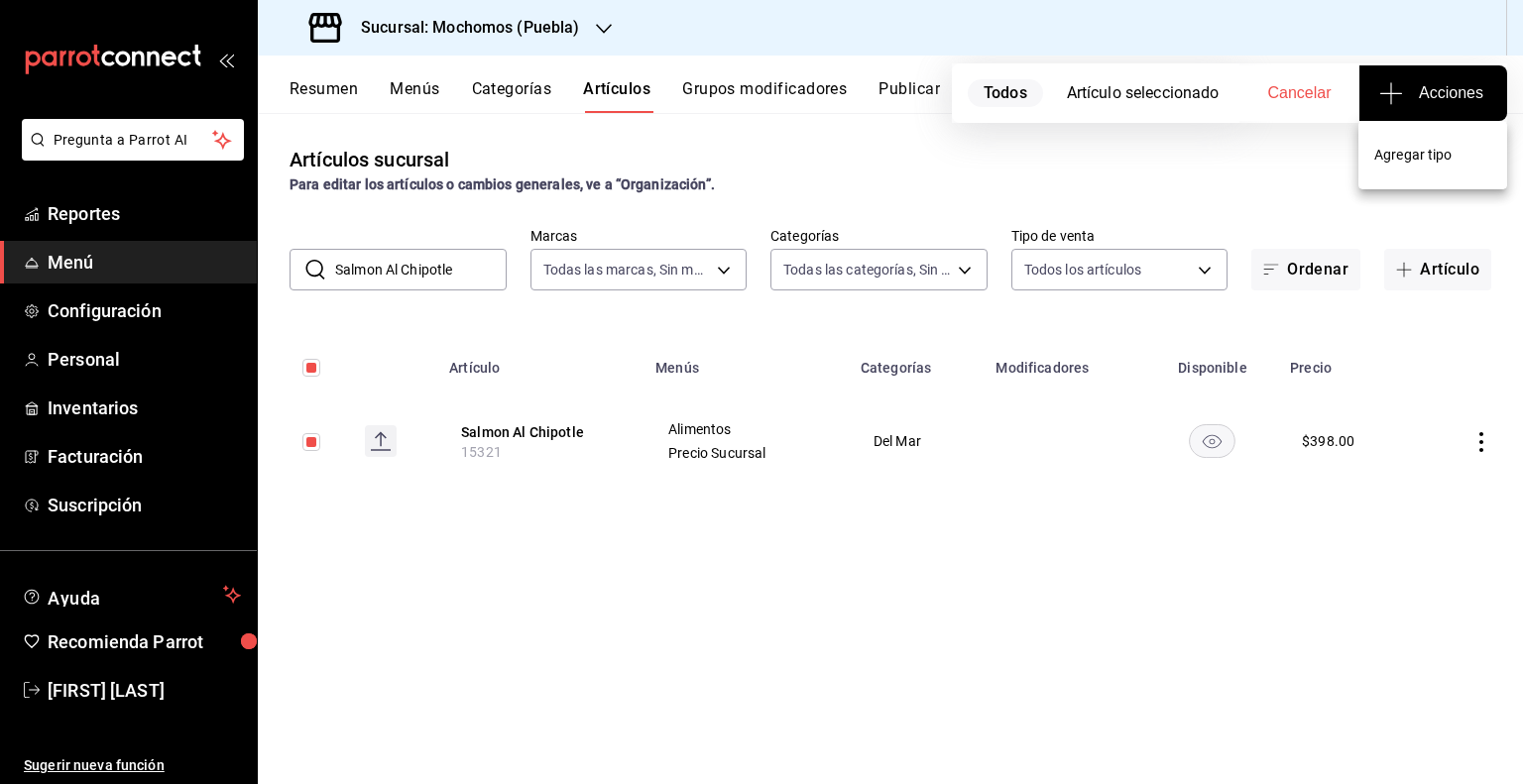 click on "Agregar tipo" at bounding box center (1433, 155) 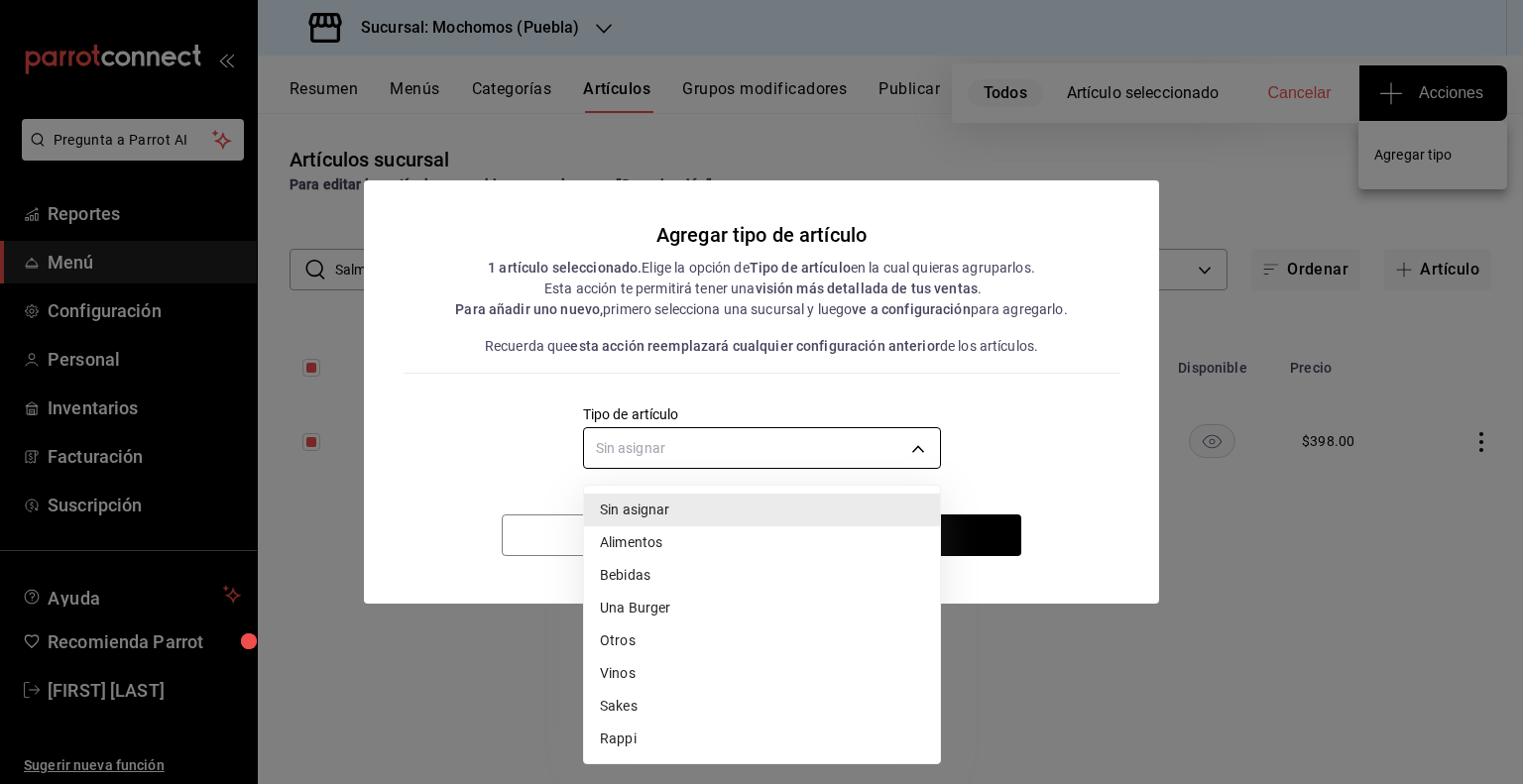 click on "Pregunta a Parrot AI Reportes   Menú   Configuración   Personal   Inventarios   Facturación   Suscripción   Ayuda Recomienda Parrot   [FIRST] [LAST]   Sugerir nueva función   Sucursal: Mochomos ([CITY]) Resumen Menús Categorías Artículos Grupos modificadores Publicar Todos Artículo seleccionado Cancelar Acciones Artículos sucursal Para editar los artículos o cambios generales, ve a “Organización”. ​ Salmon Al Chipotle ​ Marcas Todas las marcas, Sin marca 65eb7388-82e4-42fa-8caf-680550c77e6f Categorías Todas las categorías, Sin categoría Tipo de venta Todos los artículos ALL Ordenar Artículo Artículo Menús Categorías Modificadores Disponible Precio Salmon Al Chipotle 15321 Alimentos Precio Sucursal Del Mar $ 398.00 Guardar GANA 1 MES GRATIS EN TU SUSCRIPCIÓN AQUÍ Ver video tutorial Ir a video Pregunta a Parrot AI Reportes   Menú   Configuración   Personal   Inventarios   Facturación   Suscripción   Ayuda Recomienda Parrot   [FIRST] [LAST]   Sugerir nueva función   Editar Duplicar ." at bounding box center (762, 392) 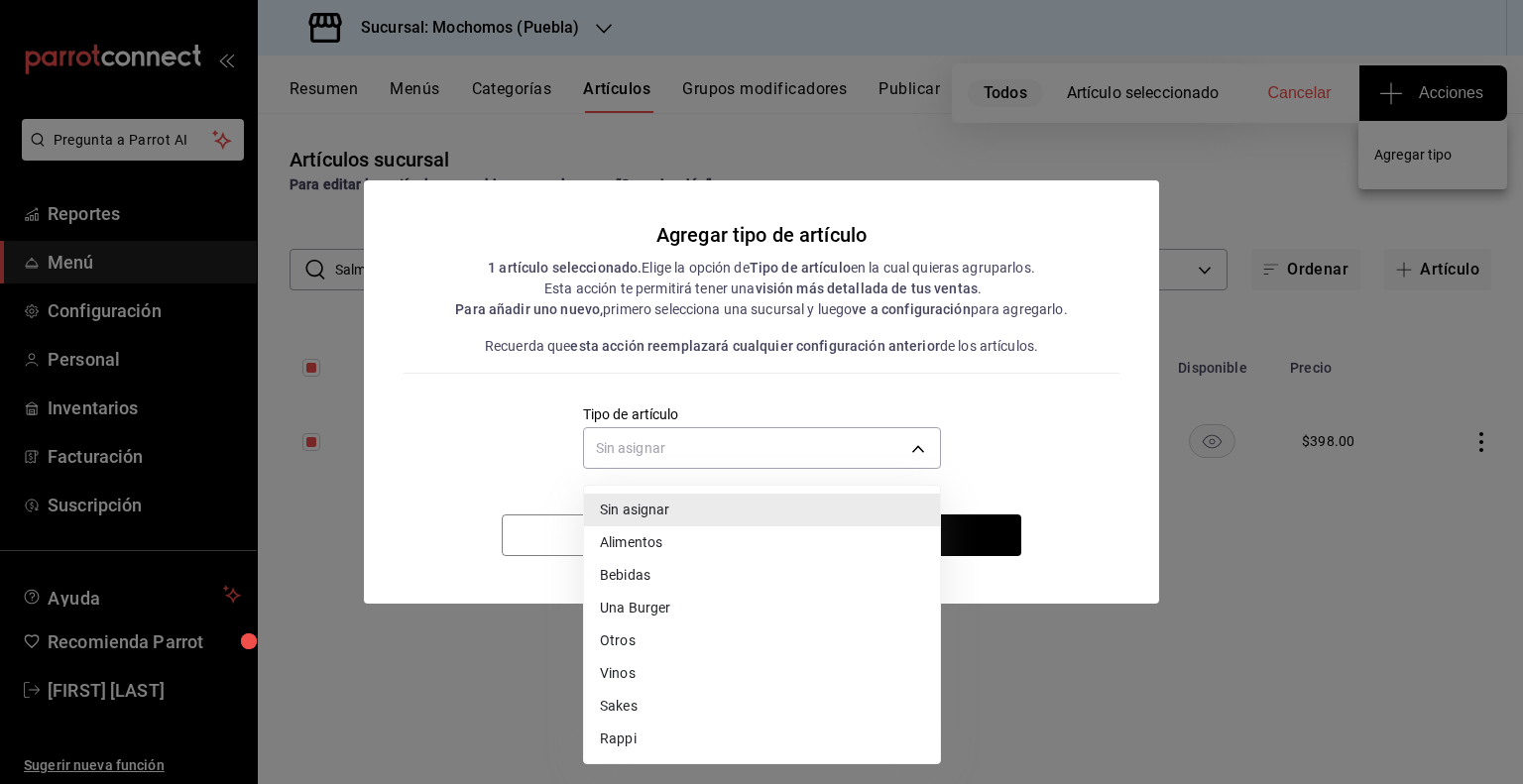 click on "Alimentos" at bounding box center (762, 542) 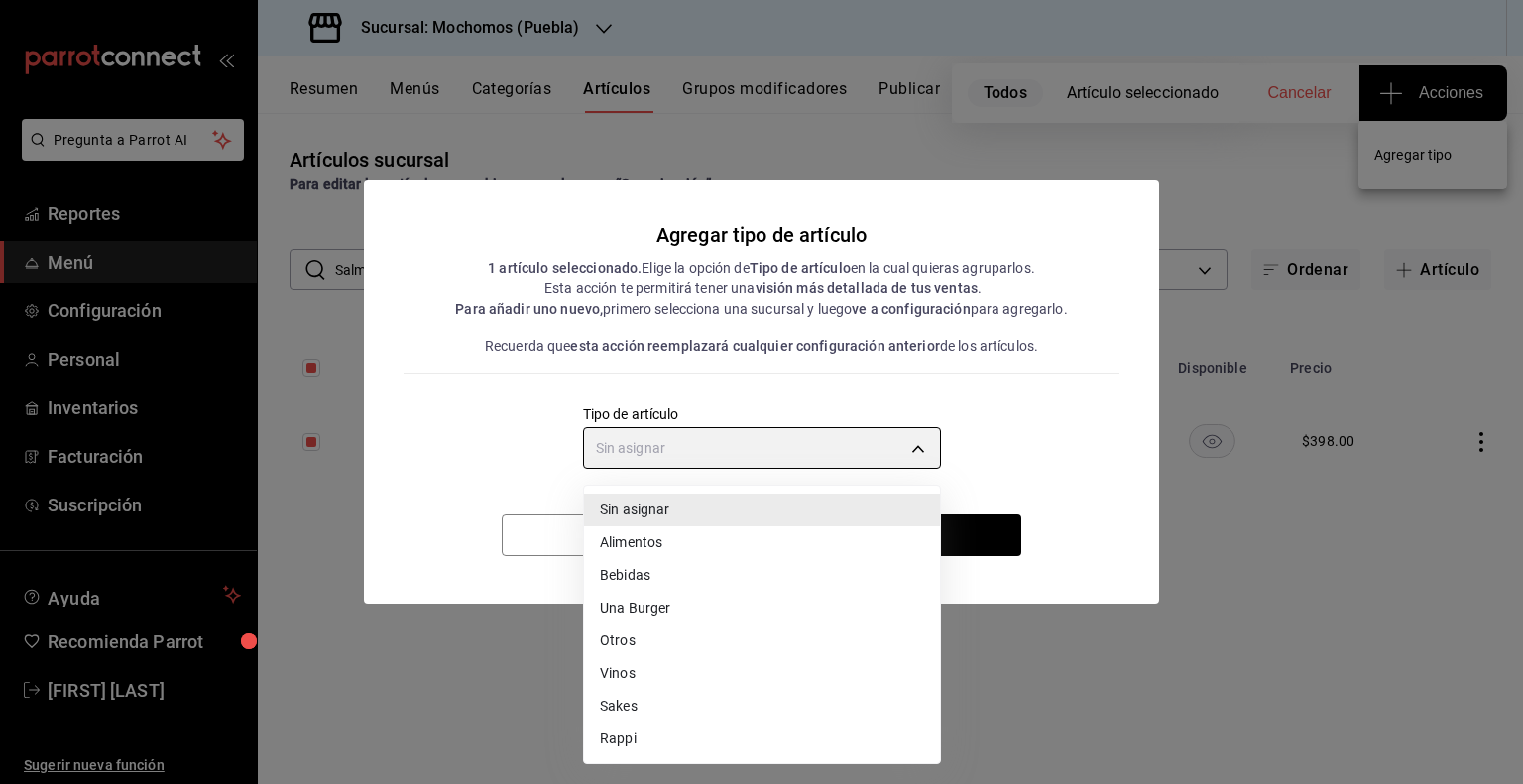 type on "a9c5c5d7-09f7-4d61-88a6-a13d33eec0fd" 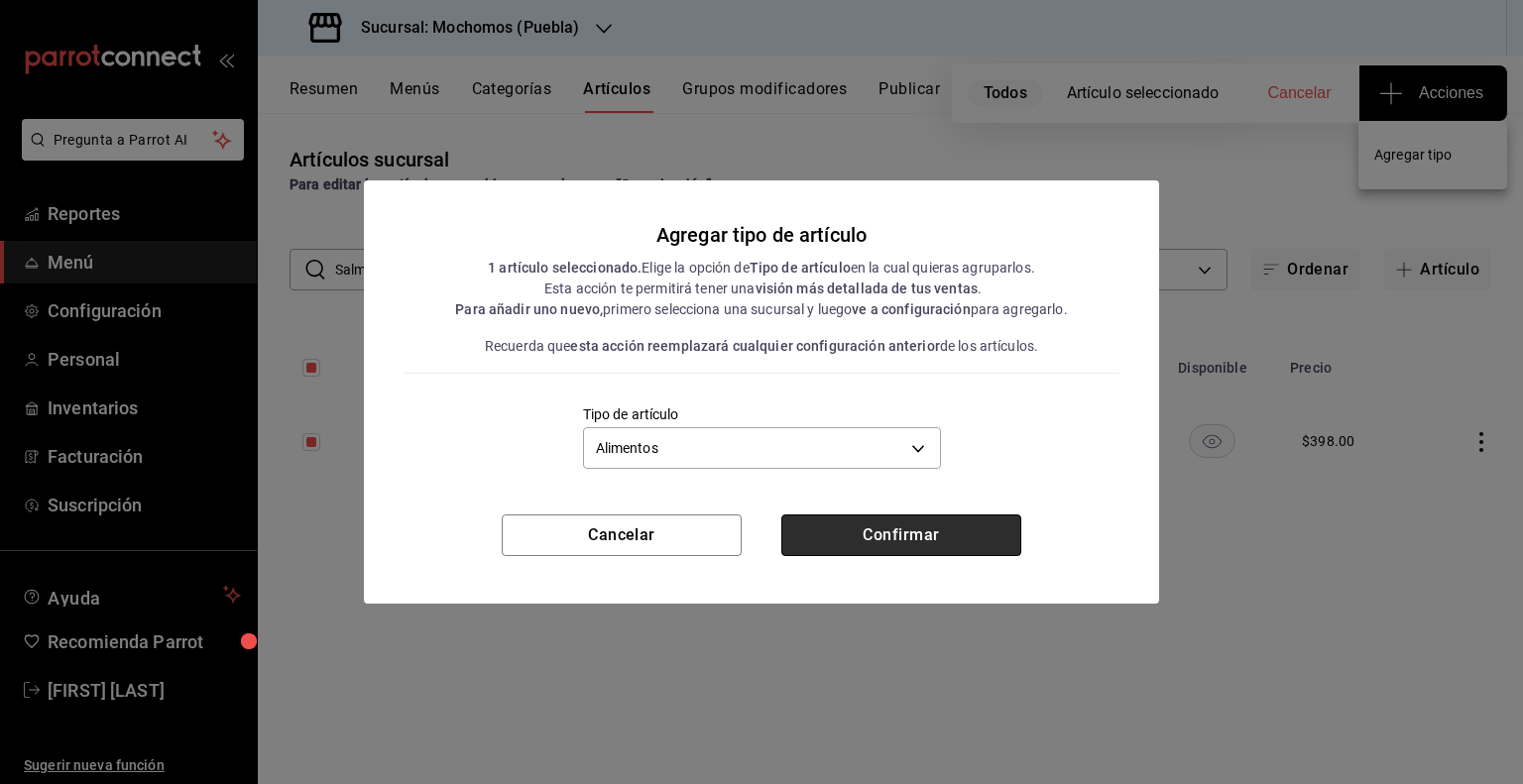 click on "Confirmar" at bounding box center (901, 535) 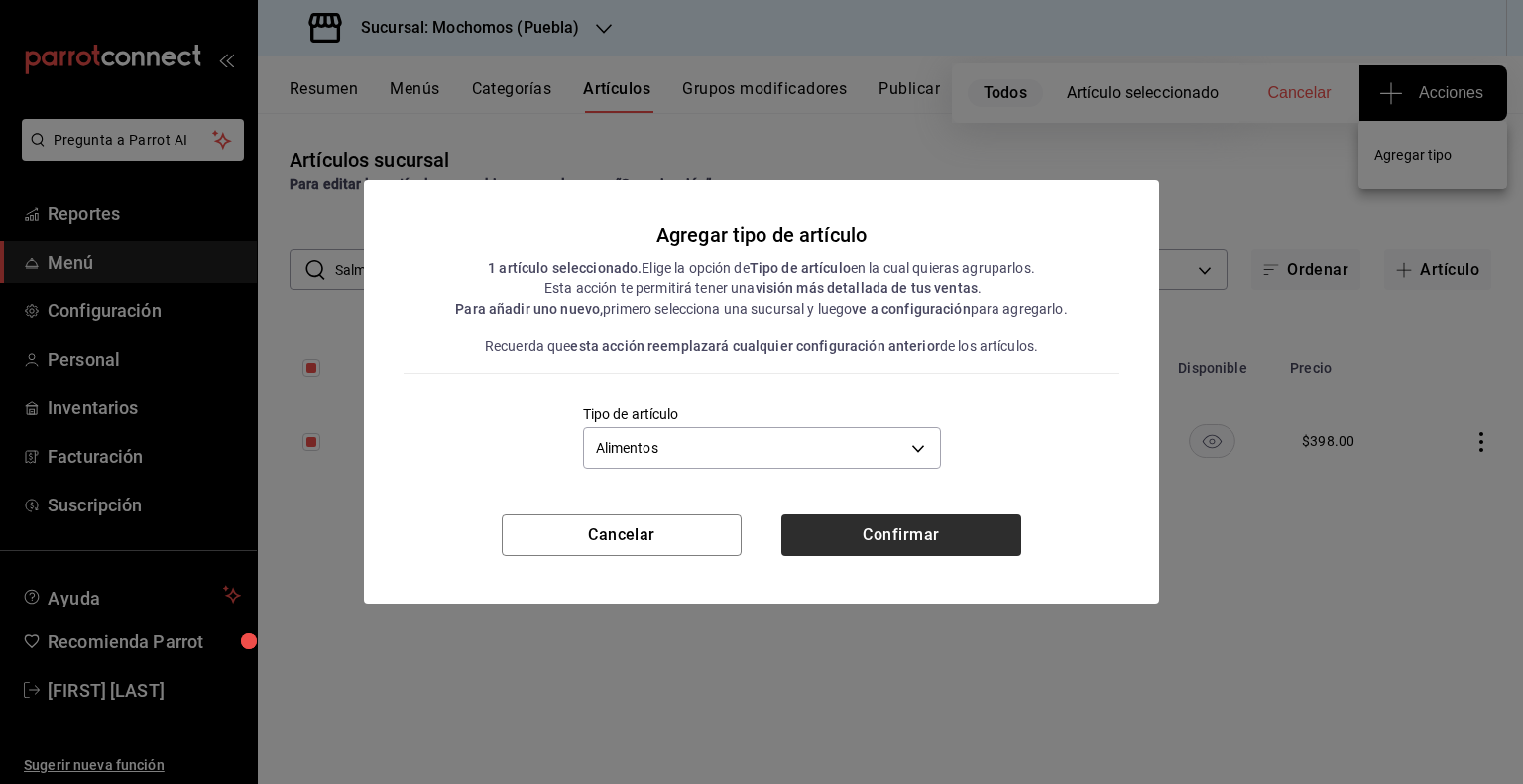 type 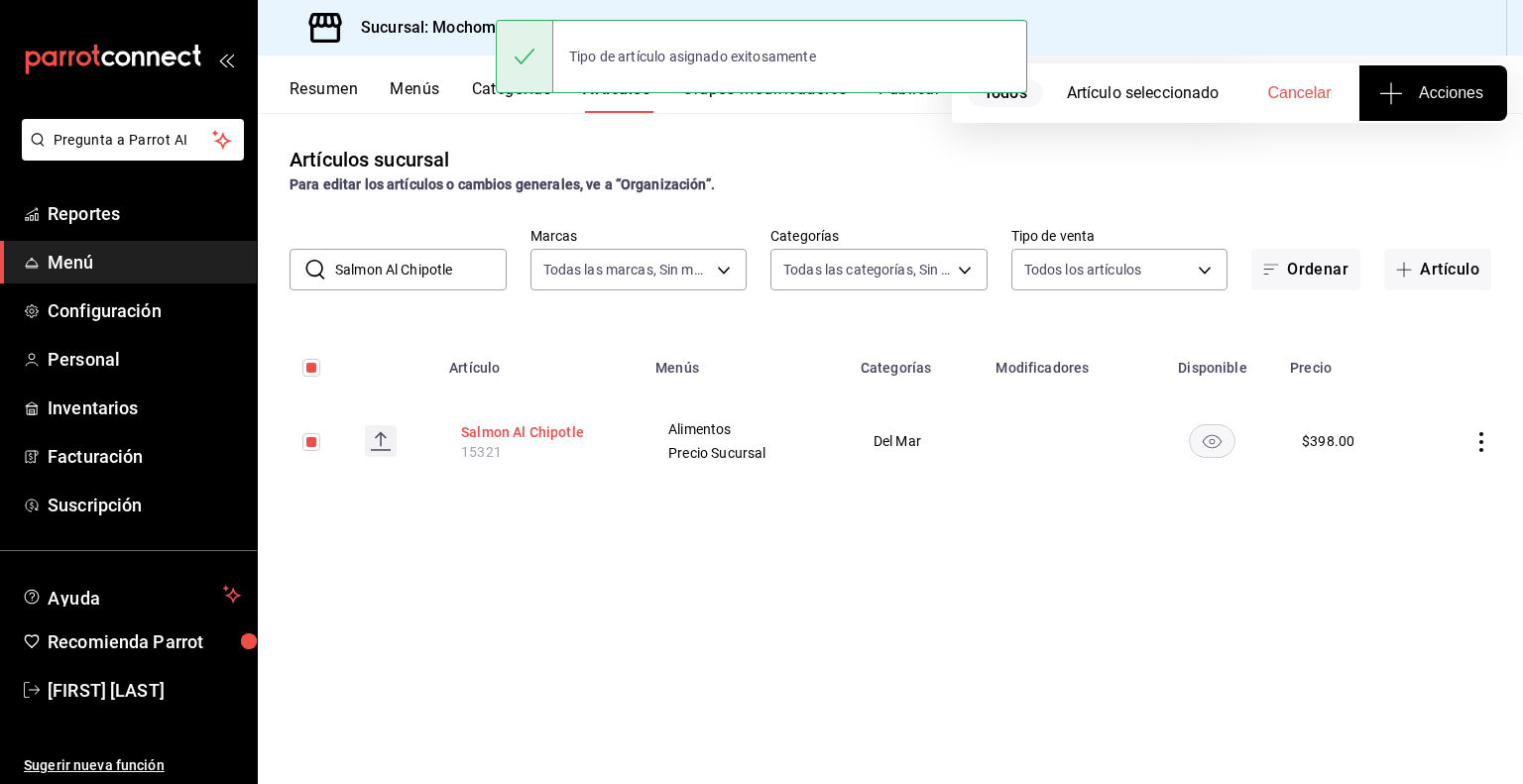 click on "Salmon Al Chipotle" at bounding box center [540, 432] 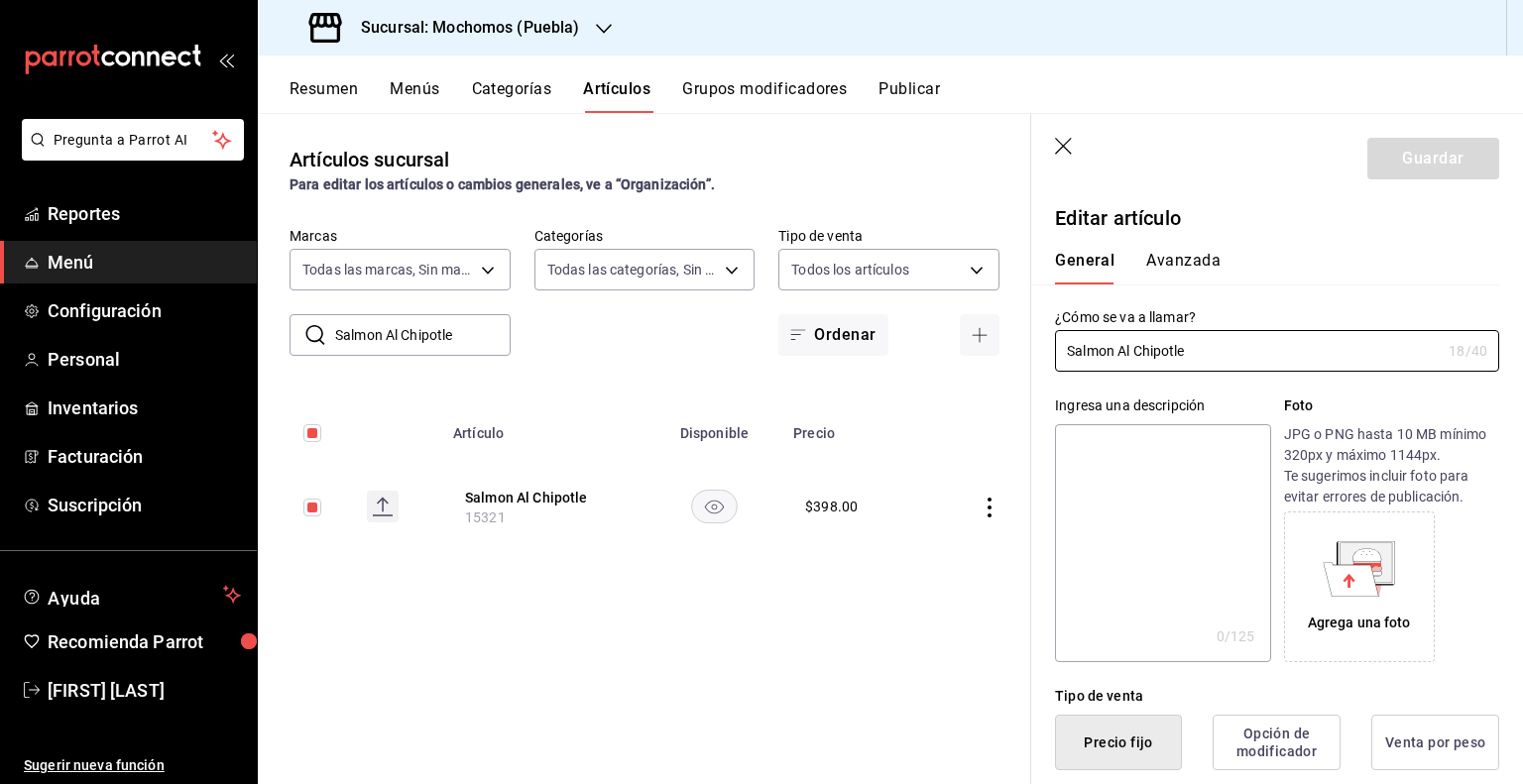 type on "$398.00" 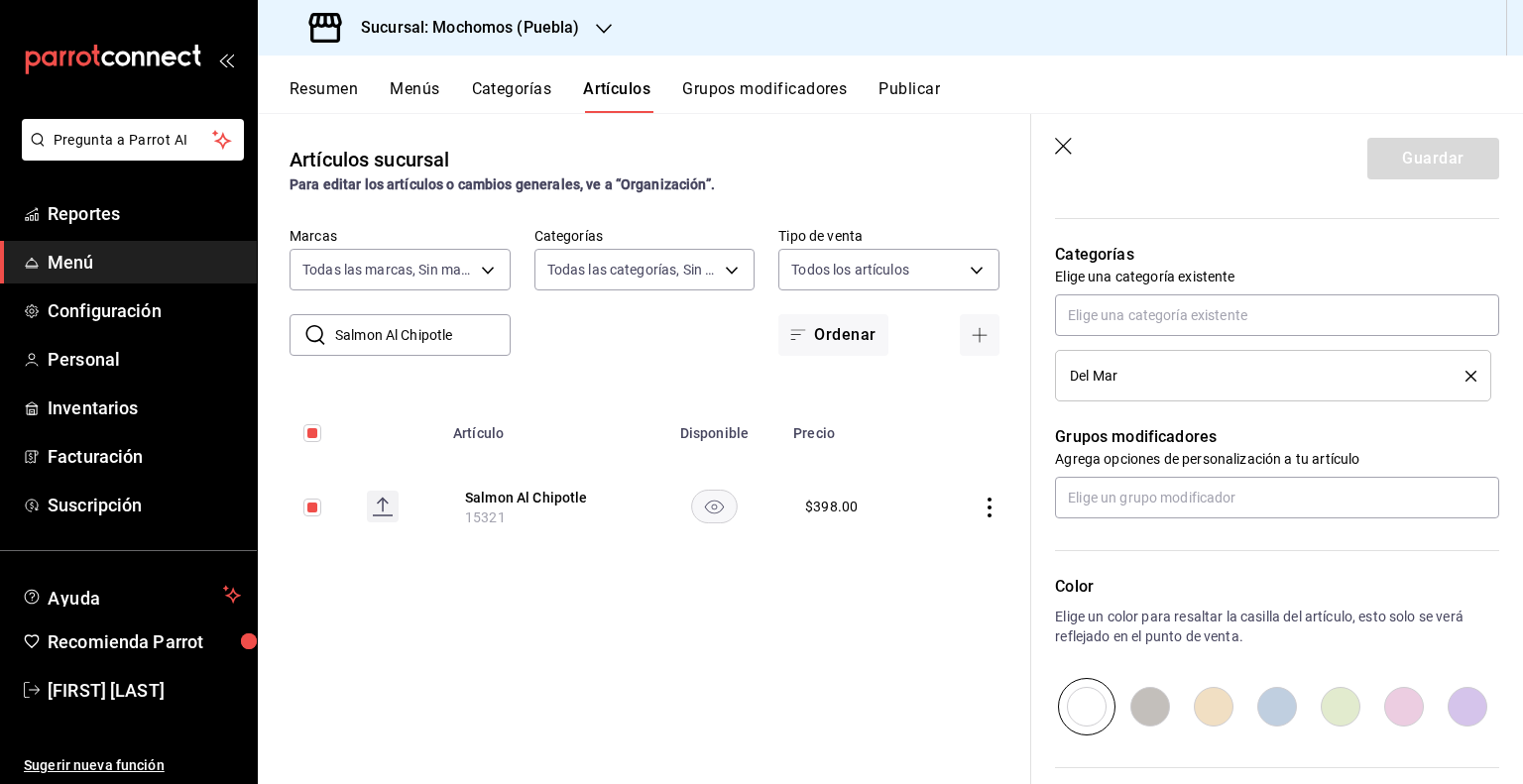 scroll, scrollTop: 864, scrollLeft: 0, axis: vertical 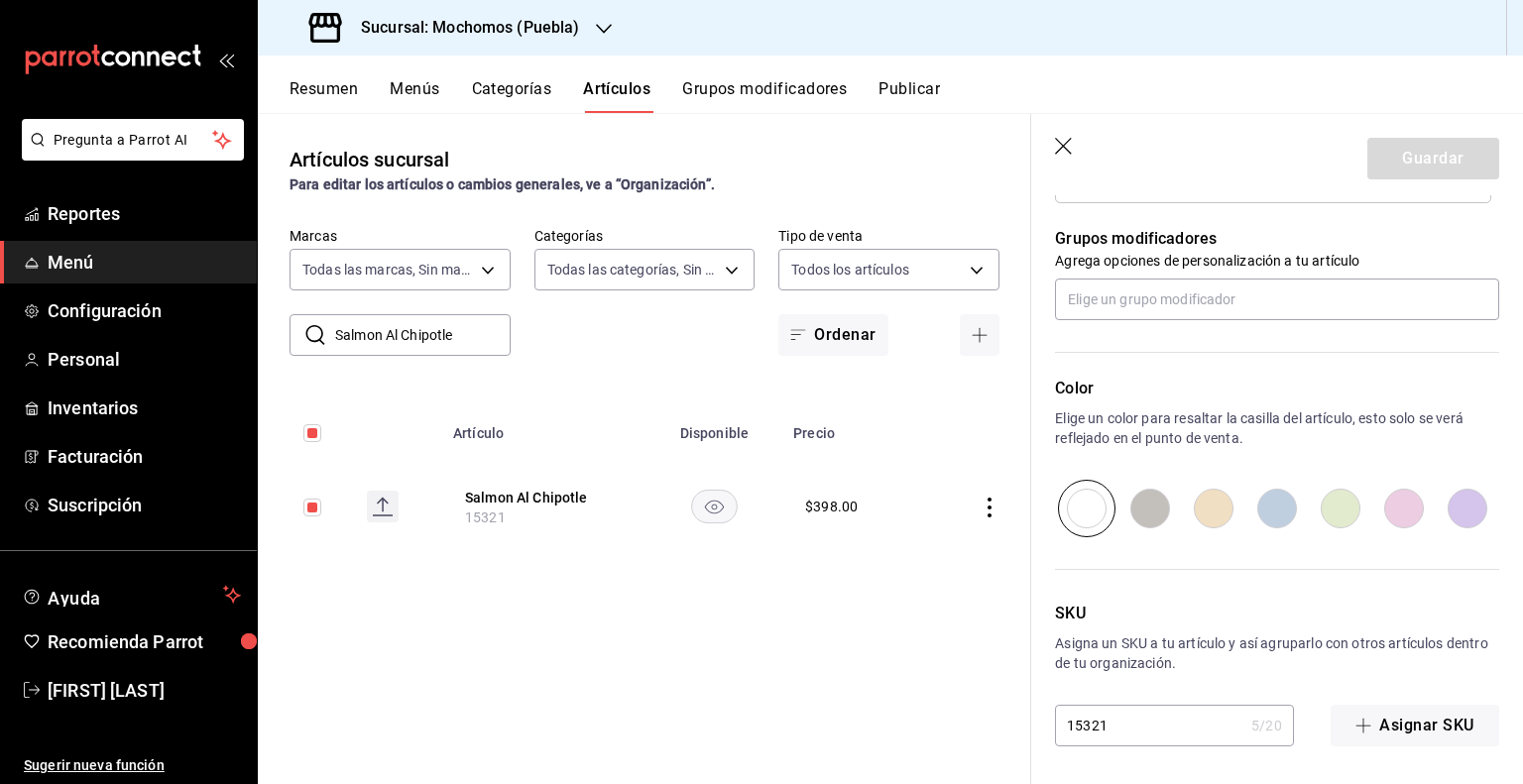 click 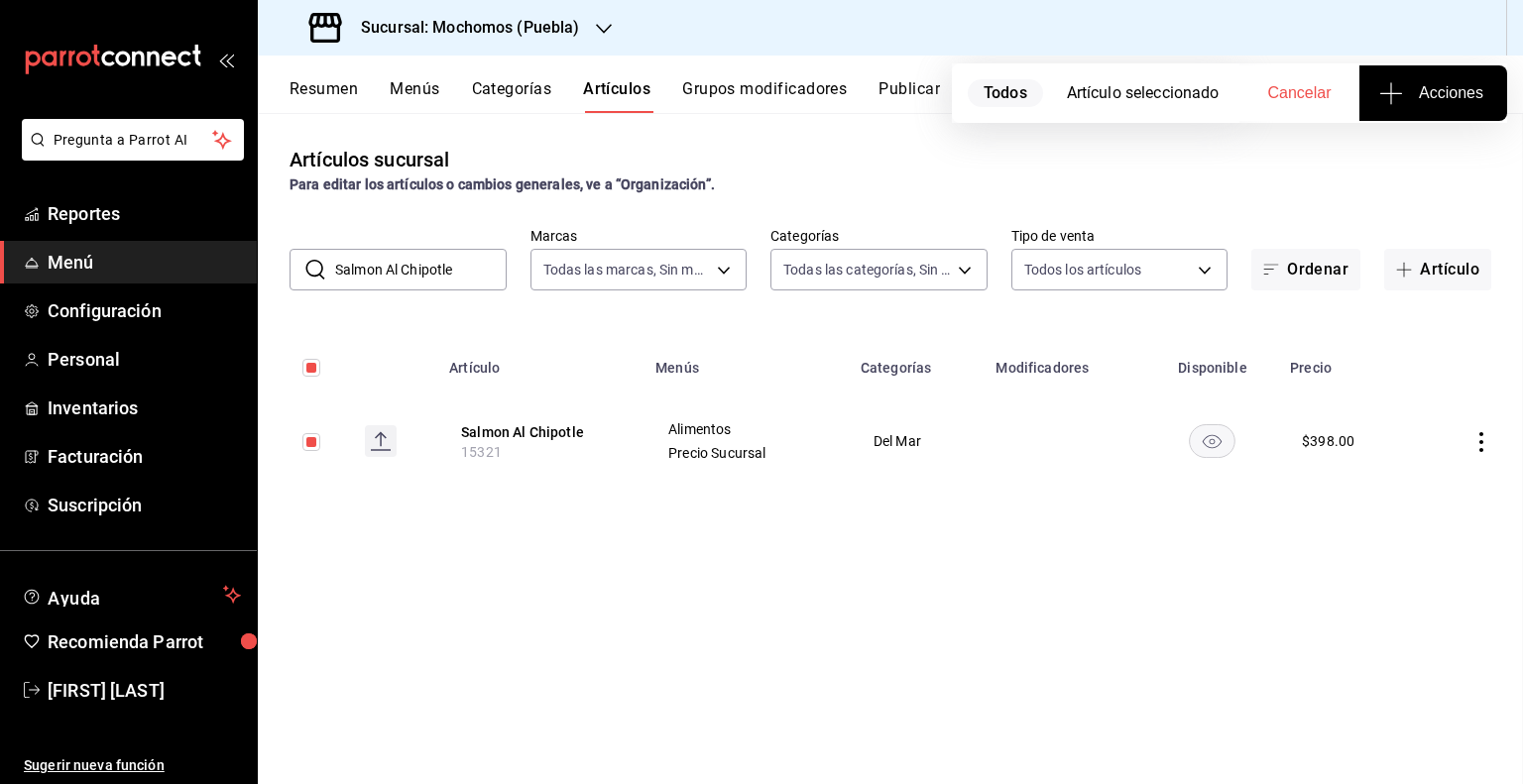 scroll, scrollTop: 0, scrollLeft: 0, axis: both 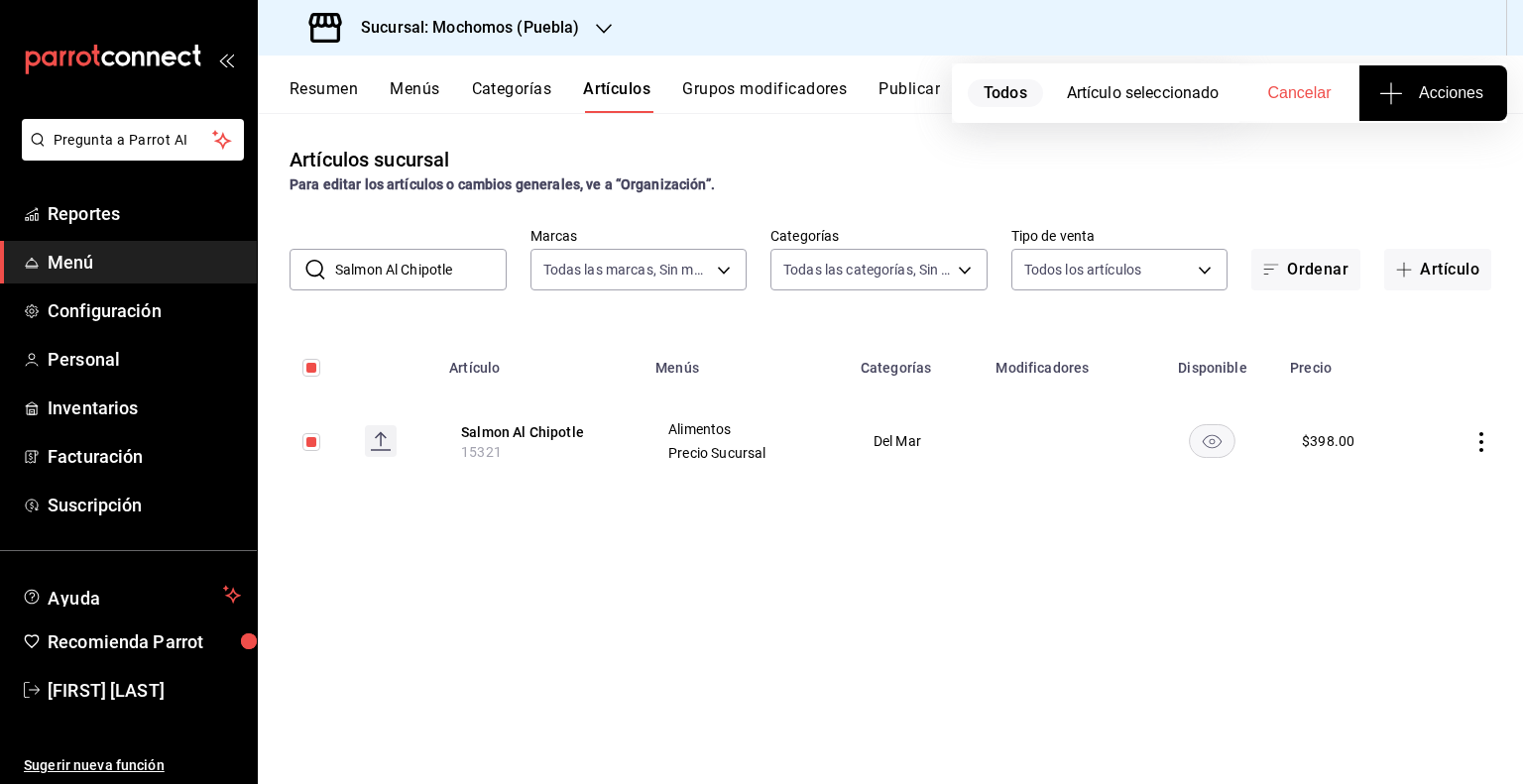click on "Acciones" at bounding box center (1433, 93) 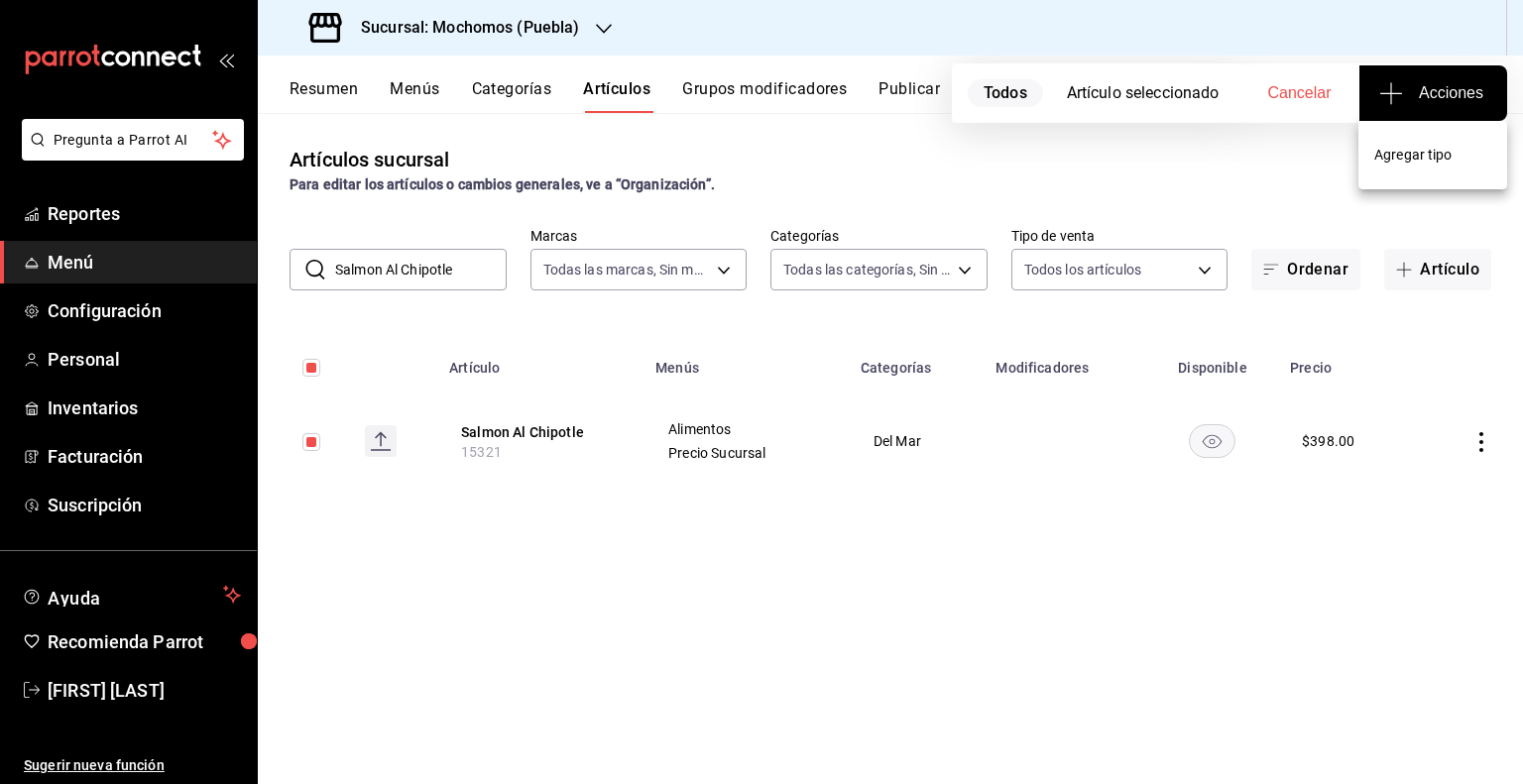 click on "Agregar tipo" at bounding box center [1433, 155] 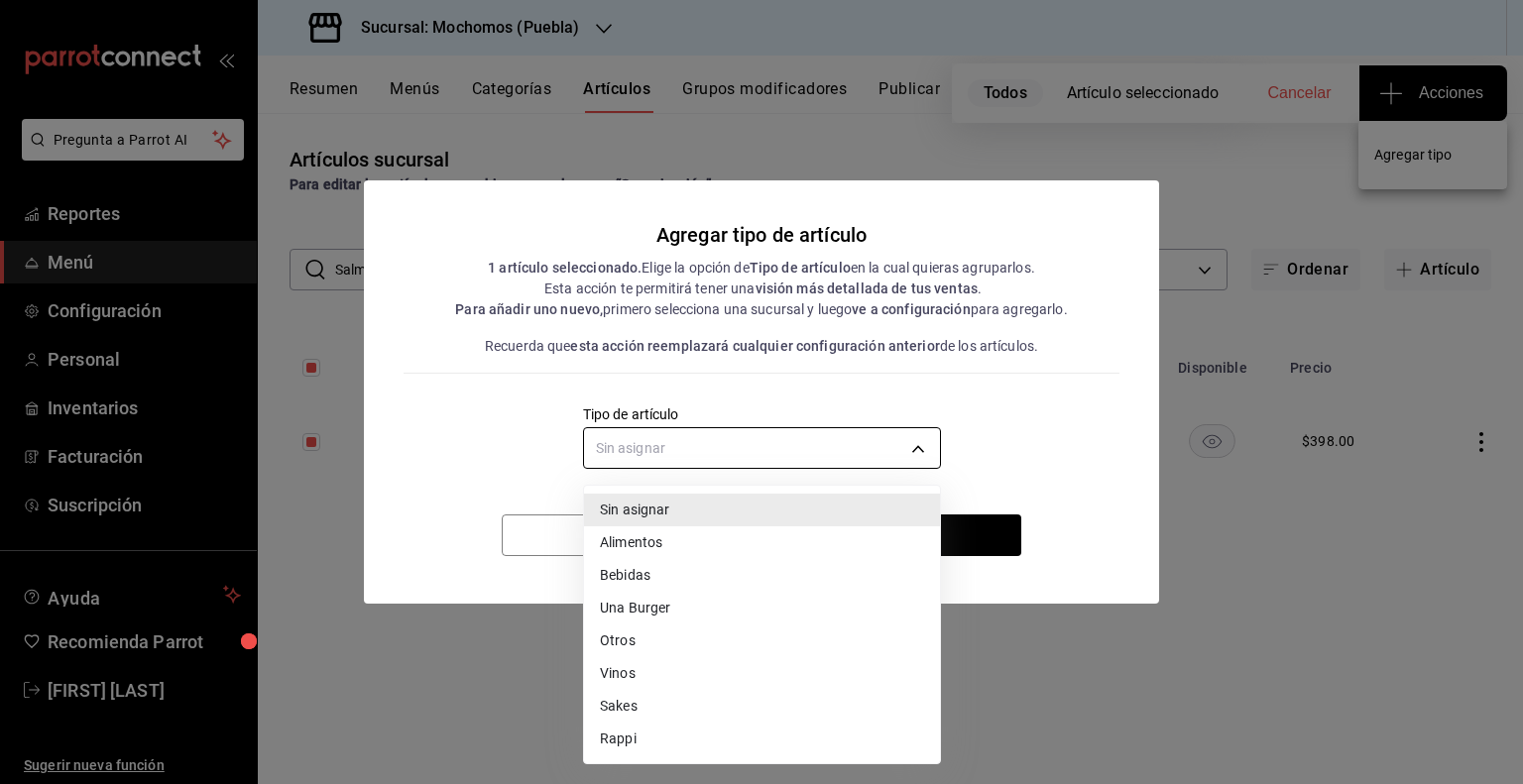 click on "Pregunta a Parrot AI Reportes   Menú   Configuración   Personal   Inventarios   Facturación   Suscripción   Ayuda Recomienda Parrot   [FIRST] [LAST]   Sugerir nueva función   Sucursal: Mochomos ([CITY]) Resumen Menús Categorías Artículos Grupos modificadores Publicar Todos Artículo seleccionado Cancelar Acciones Artículos sucursal Para editar los artículos o cambios generales, ve a “Organización”. ​ Salmon Al Chipotle ​ Marcas Todas las marcas, Sin marca 65eb7388-82e4-42fa-8caf-680550c77e6f Categorías Todas las categorías, Sin categoría Tipo de venta Todos los artículos ALL Ordenar Artículo Artículo Menús Categorías Modificadores Disponible Precio Salmon Al Chipotle 15321 Alimentos Precio Sucursal Del Mar $ 398.00 Guardar GANA 1 MES GRATIS EN TU SUSCRIPCIÓN AQUÍ Ver video tutorial Ir a video Pregunta a Parrot AI Reportes   Menú   Configuración   Personal   Inventarios   Facturación   Suscripción   Ayuda Recomienda Parrot   [FIRST] [LAST]   Sugerir nueva función   Editar Duplicar ." at bounding box center (762, 392) 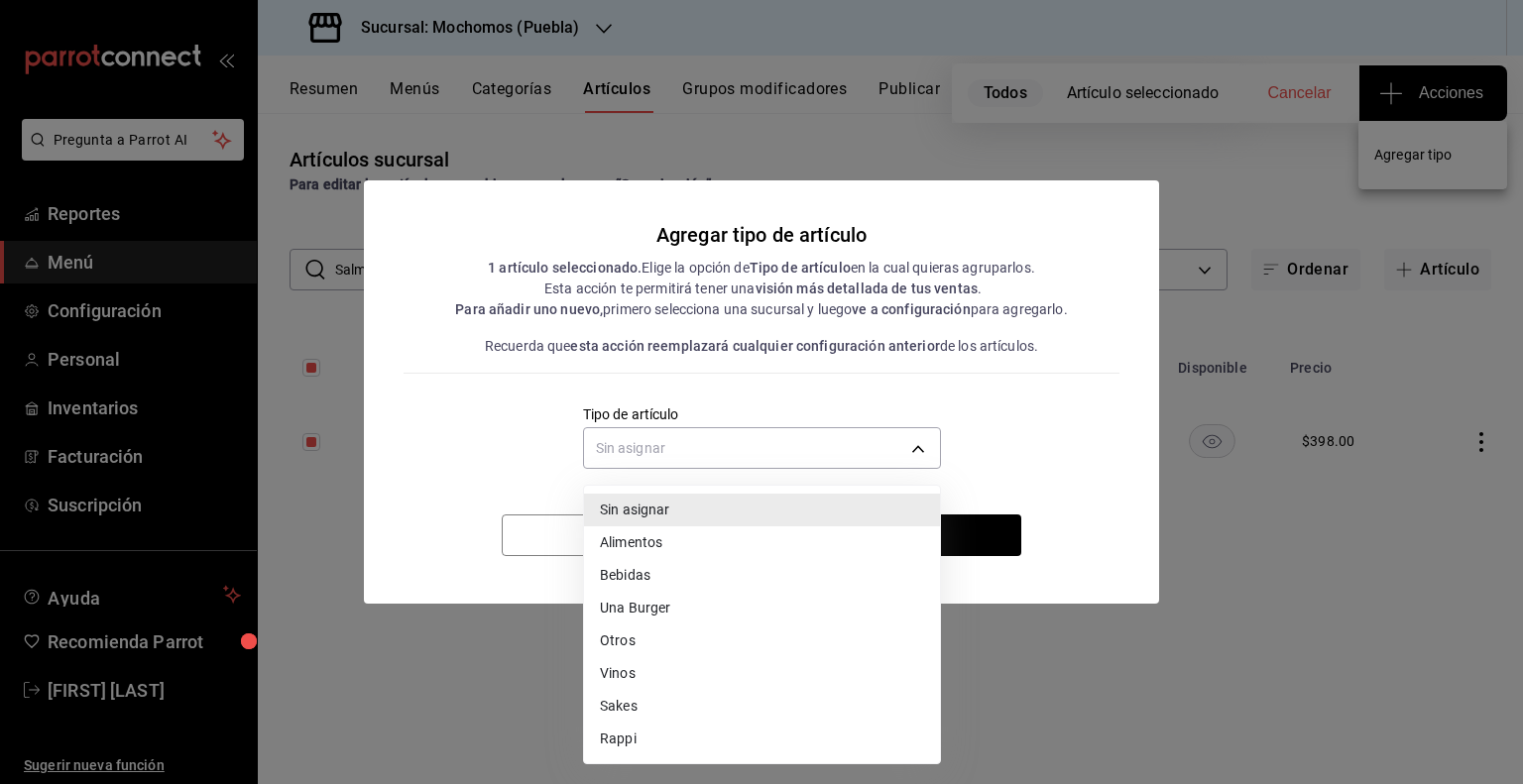 click on "Alimentos" at bounding box center (762, 542) 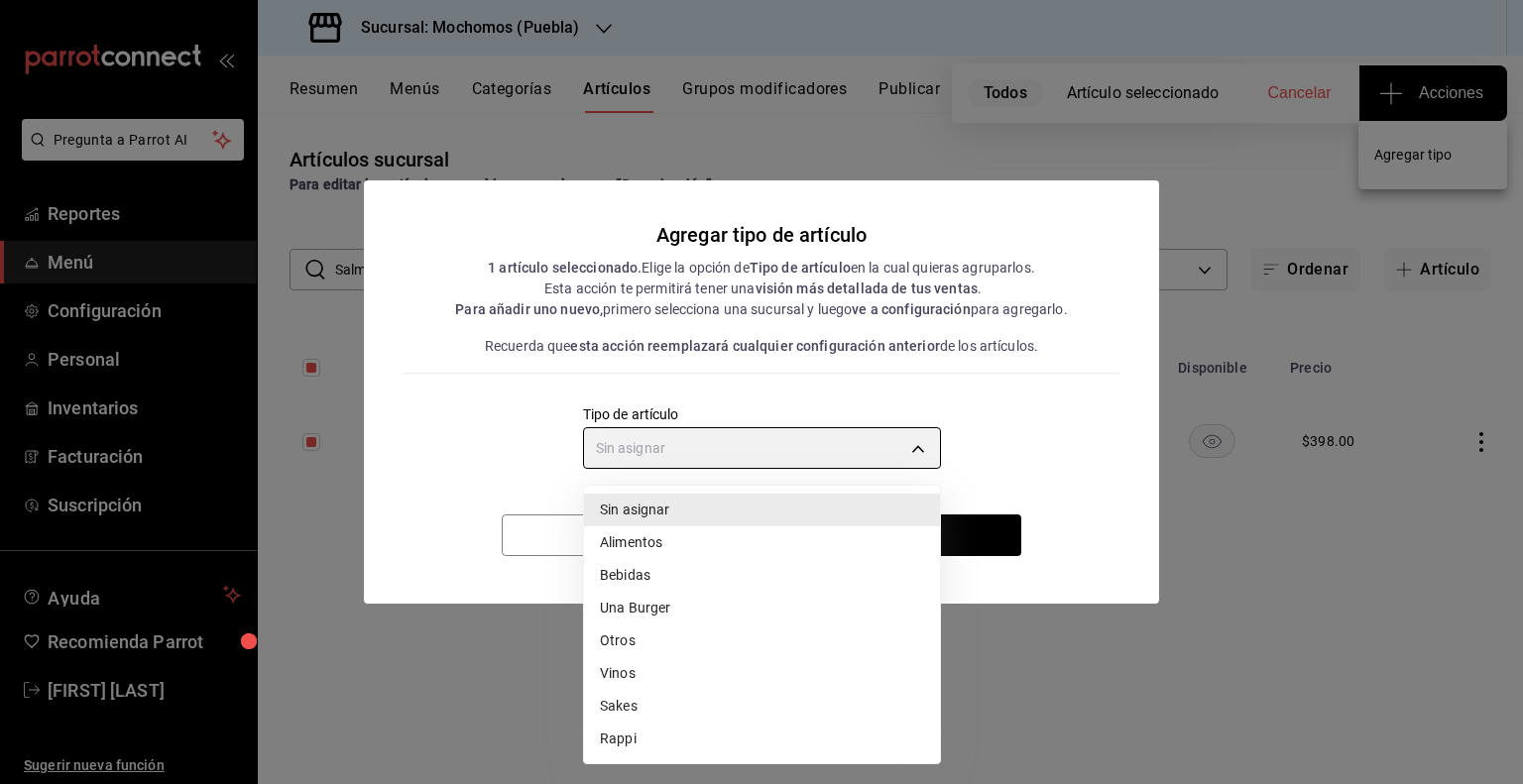type on "a9c5c5d7-09f7-4d61-88a6-a13d33eec0fd" 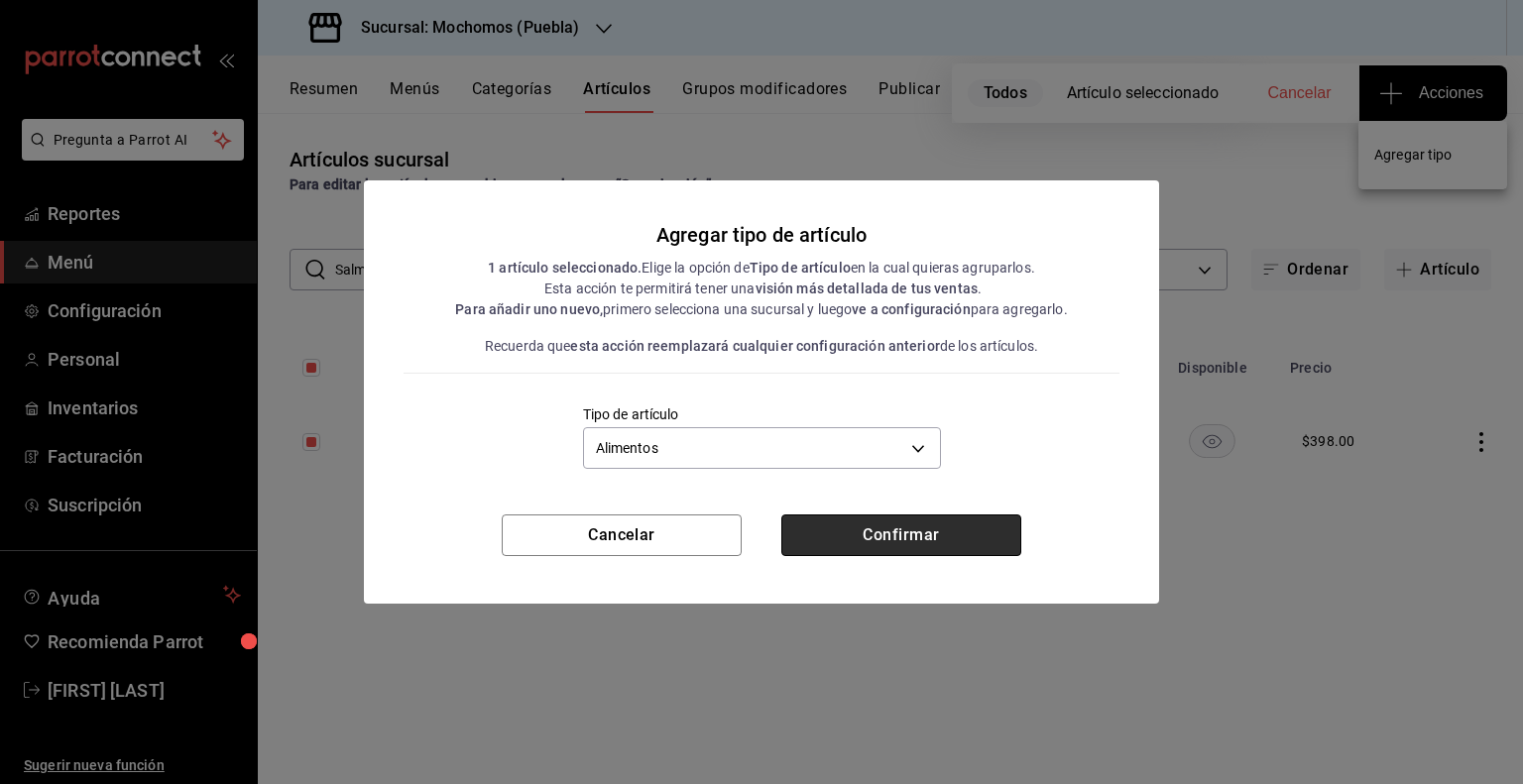 click on "Confirmar" at bounding box center (901, 535) 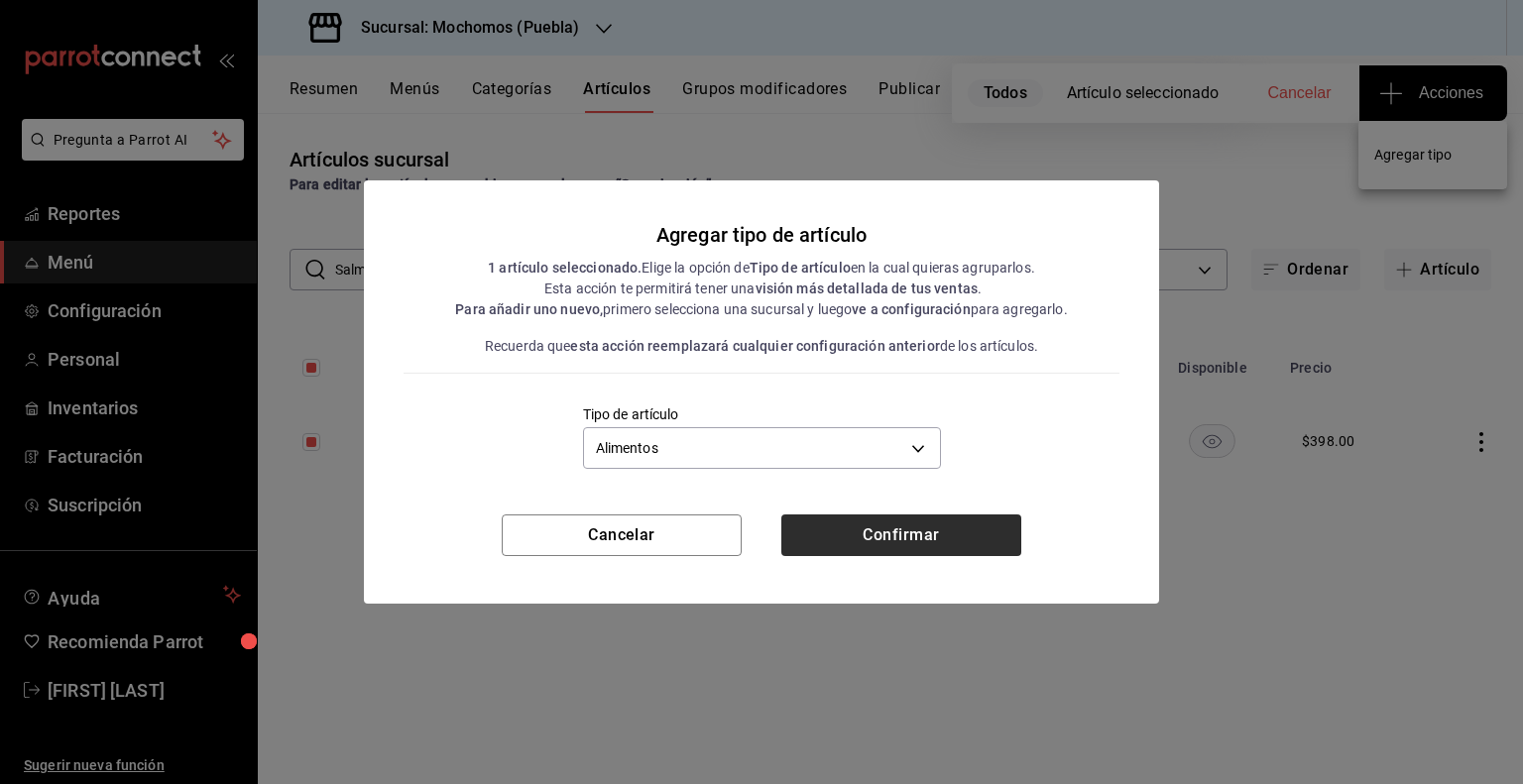 type 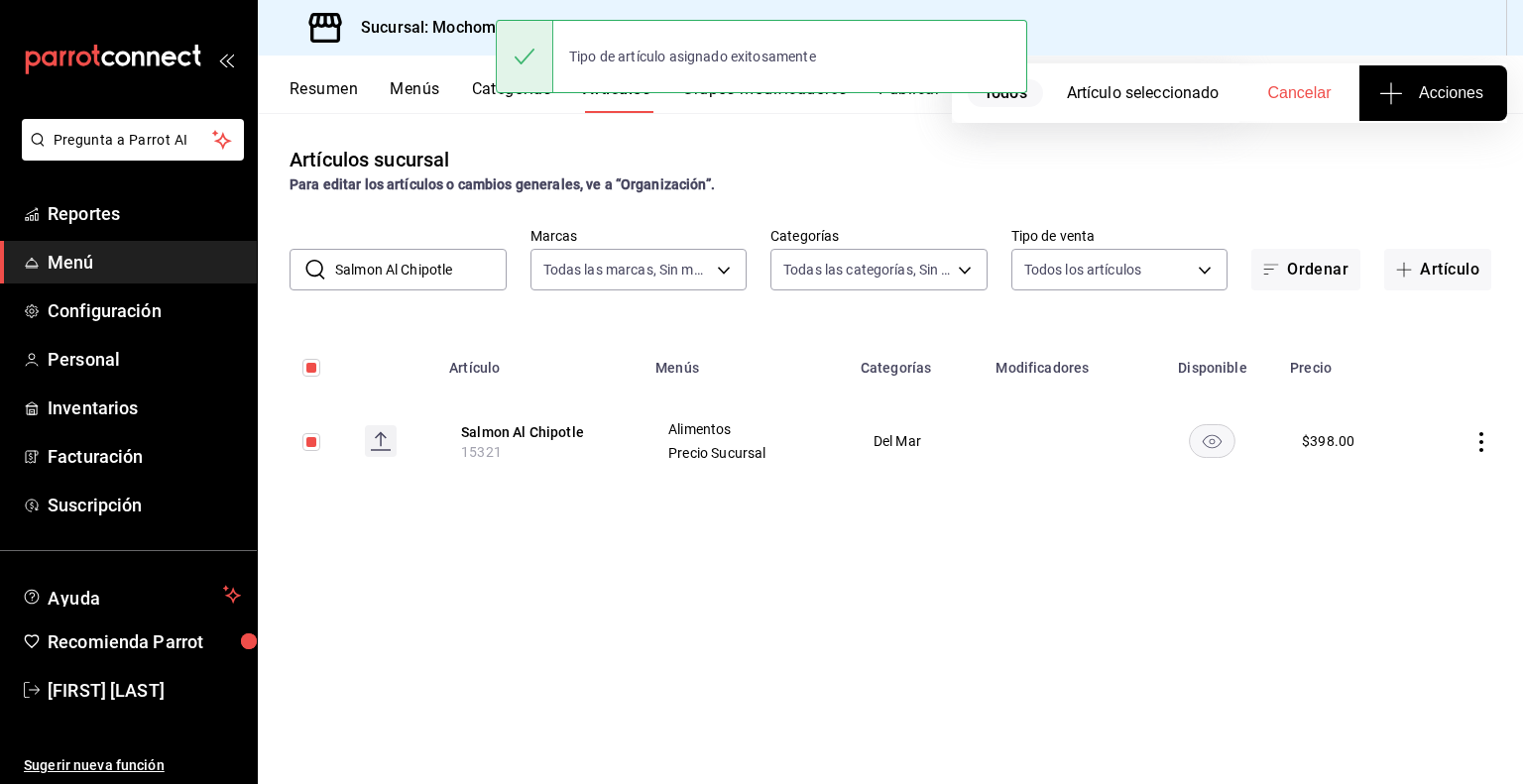 click on "Publicar" at bounding box center [909, 96] 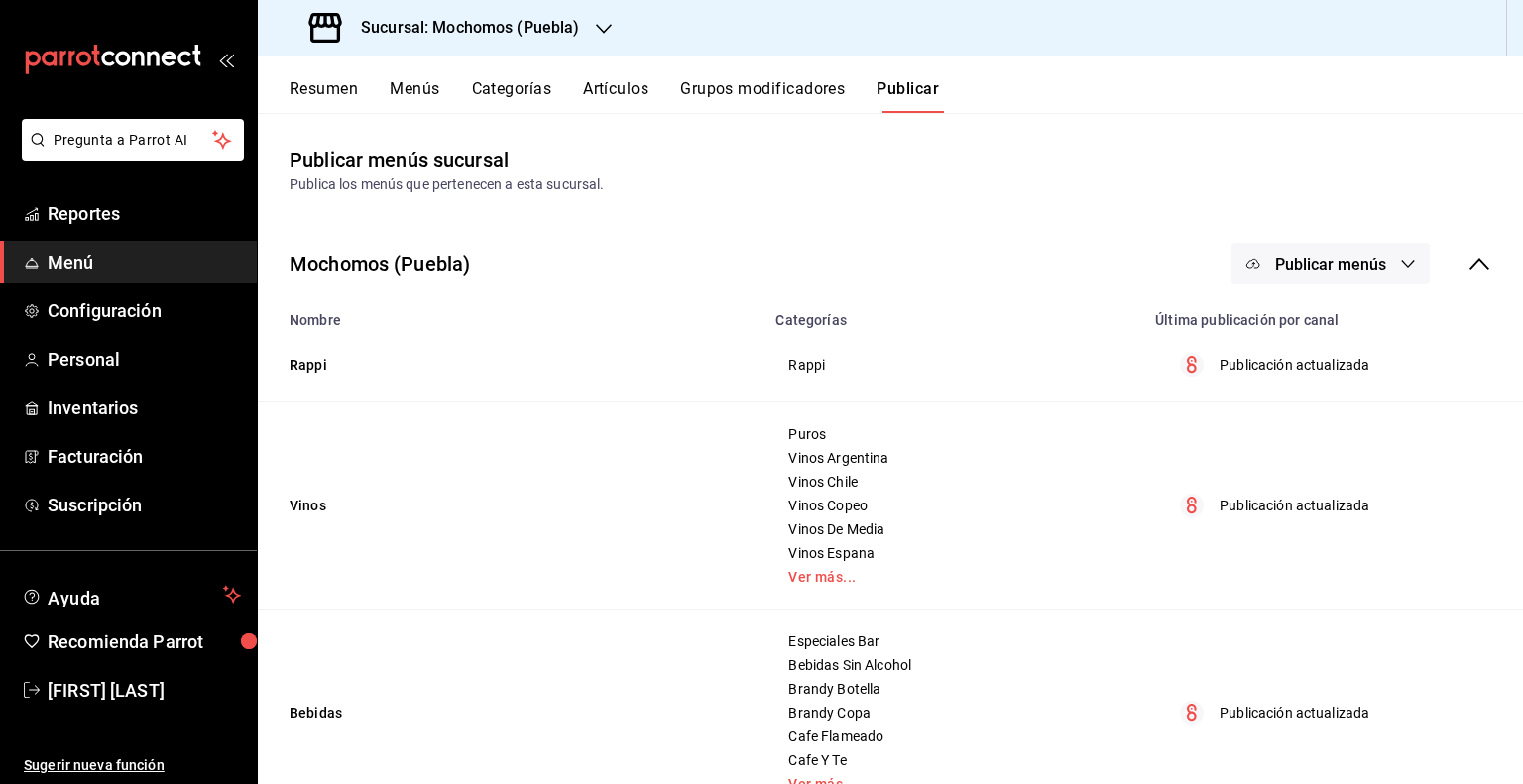 click 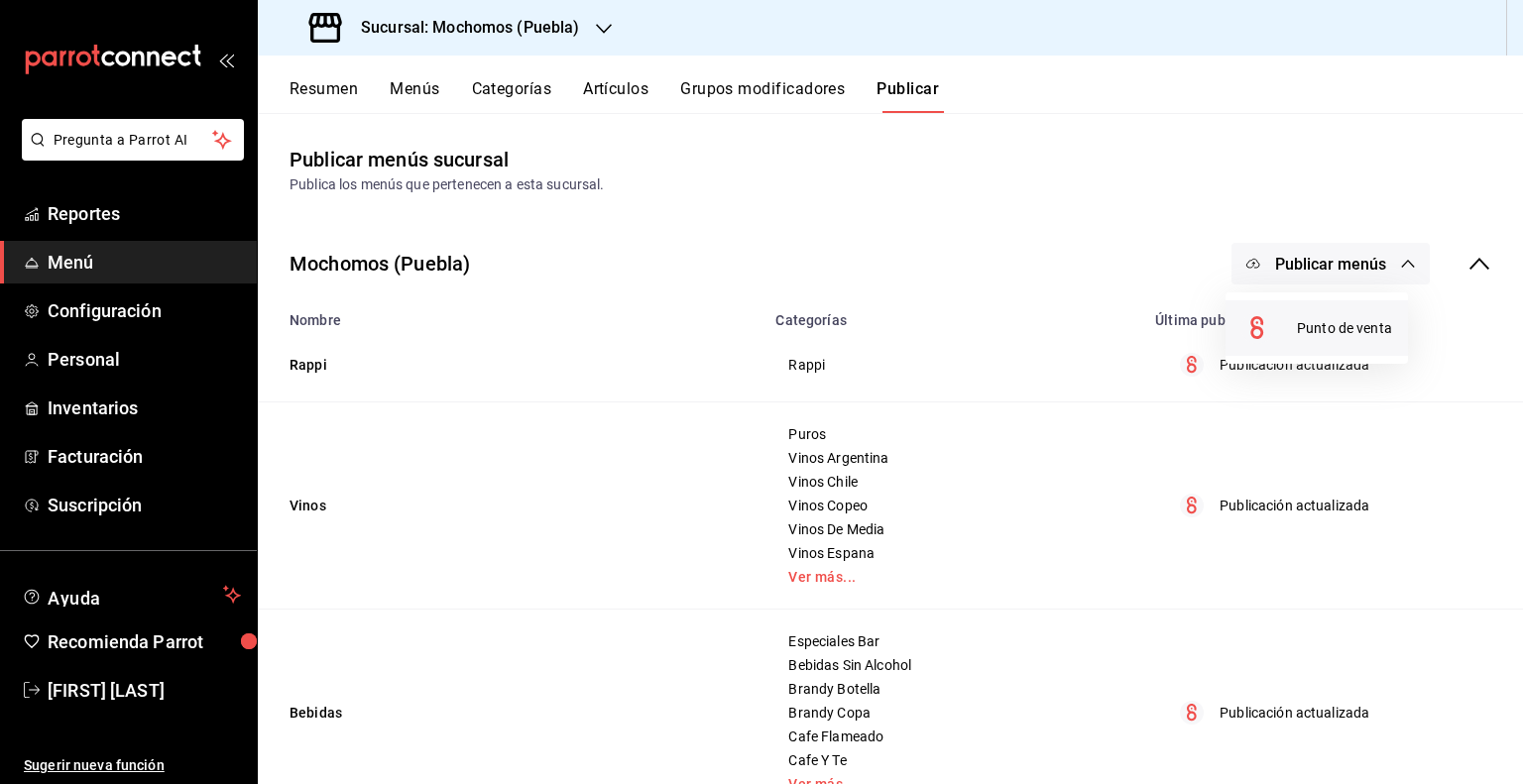 click at bounding box center (1269, 328) 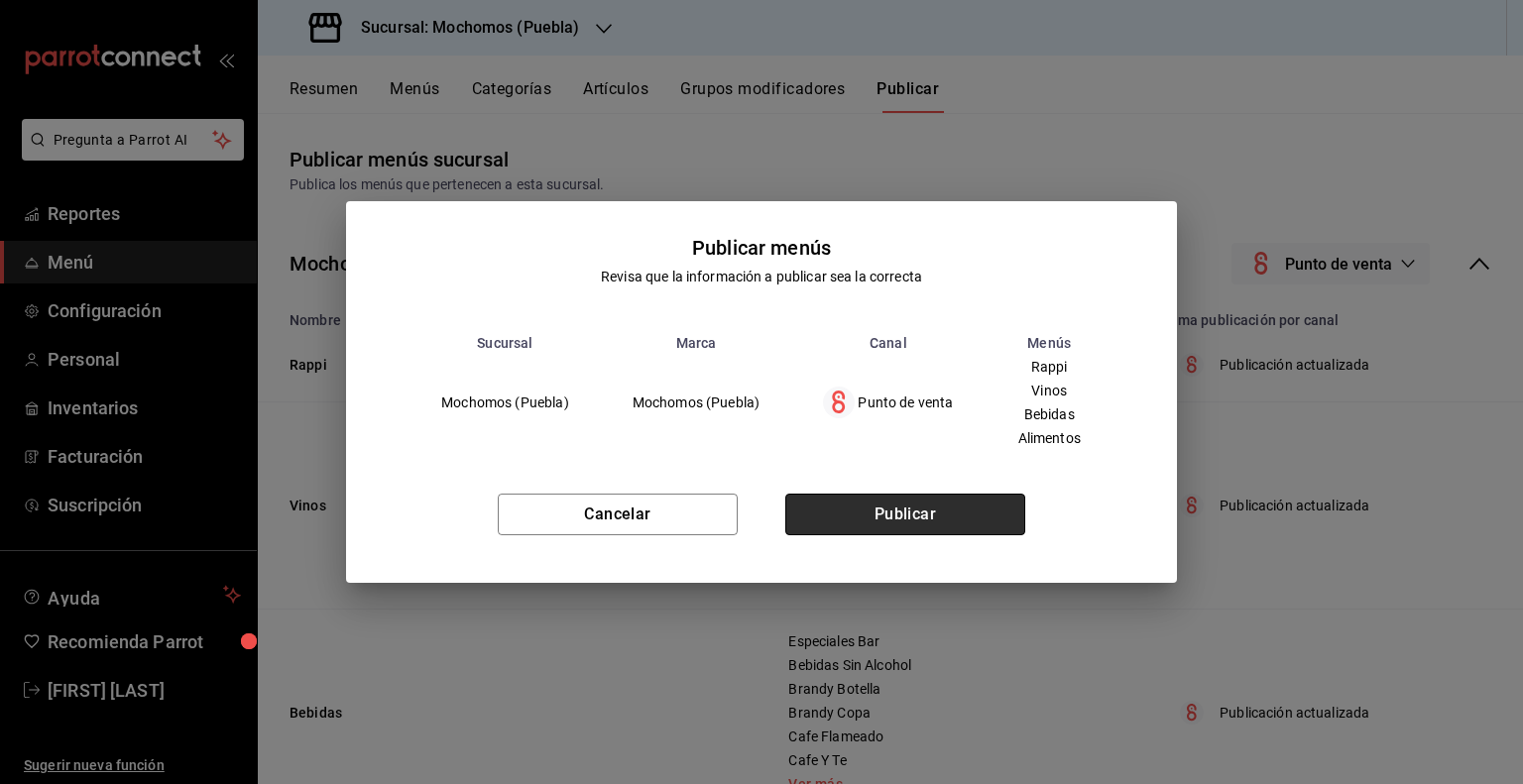 click on "Publicar" at bounding box center (905, 514) 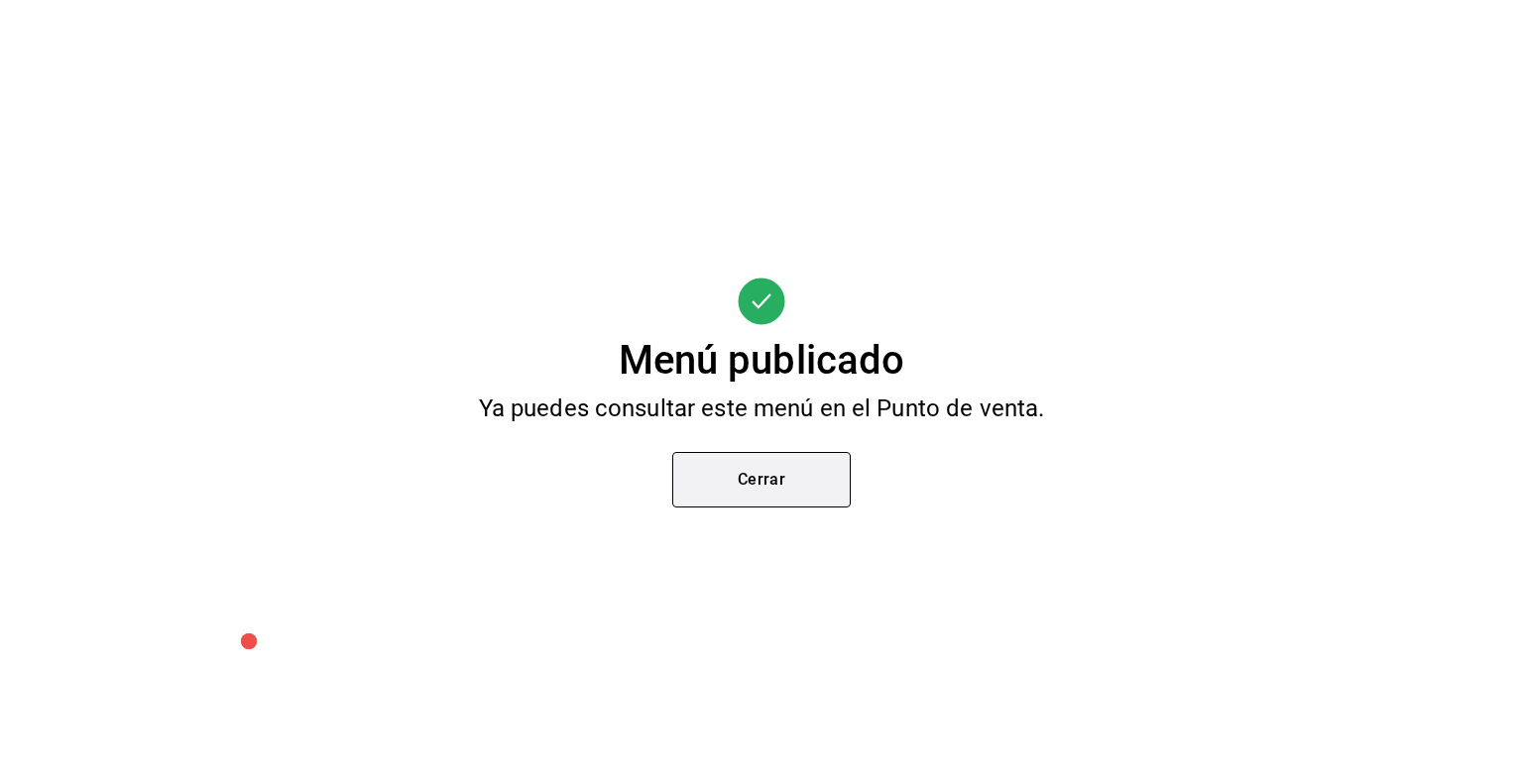 click on "Cerrar" at bounding box center (762, 480) 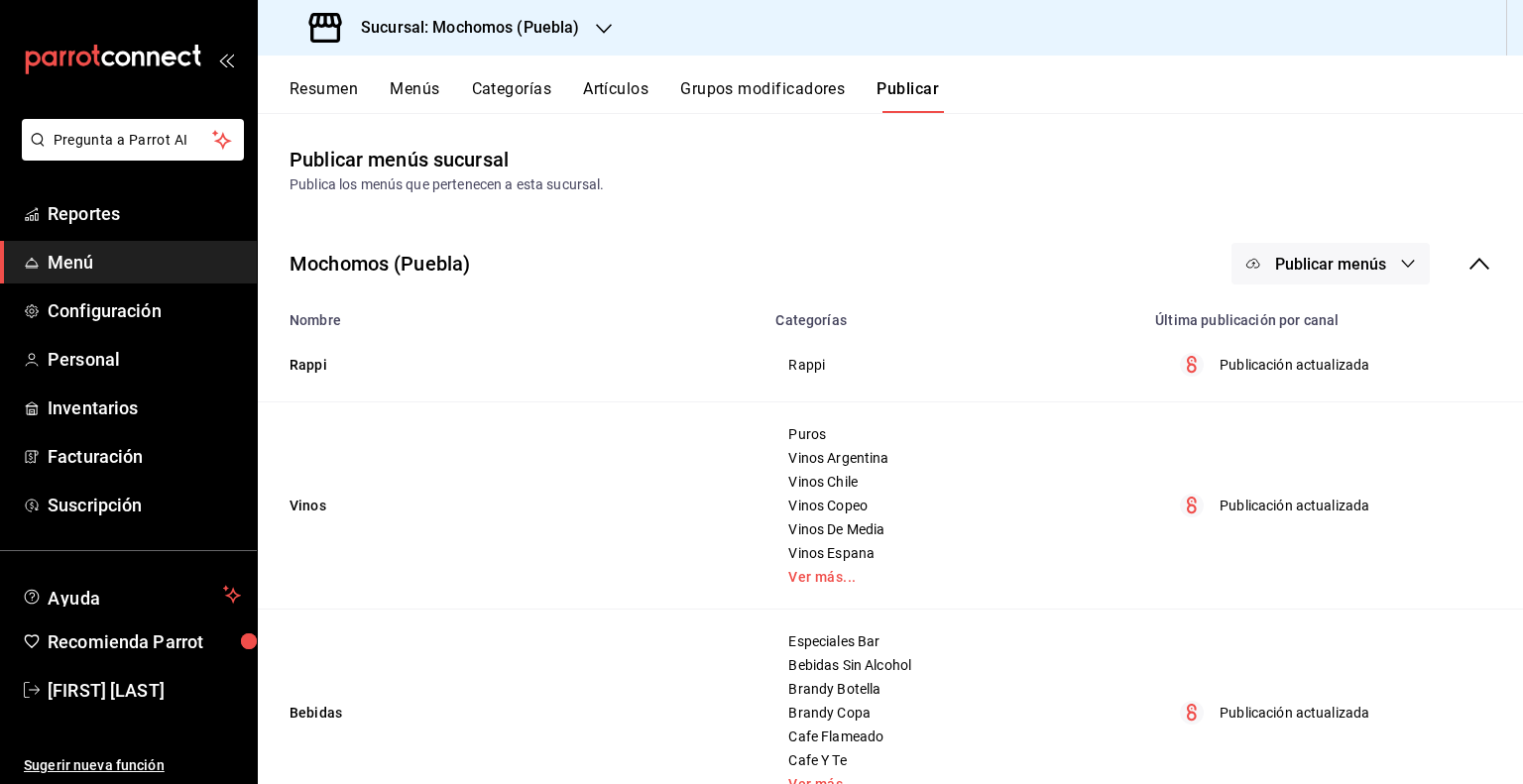 click on "Resumen" at bounding box center [323, 96] 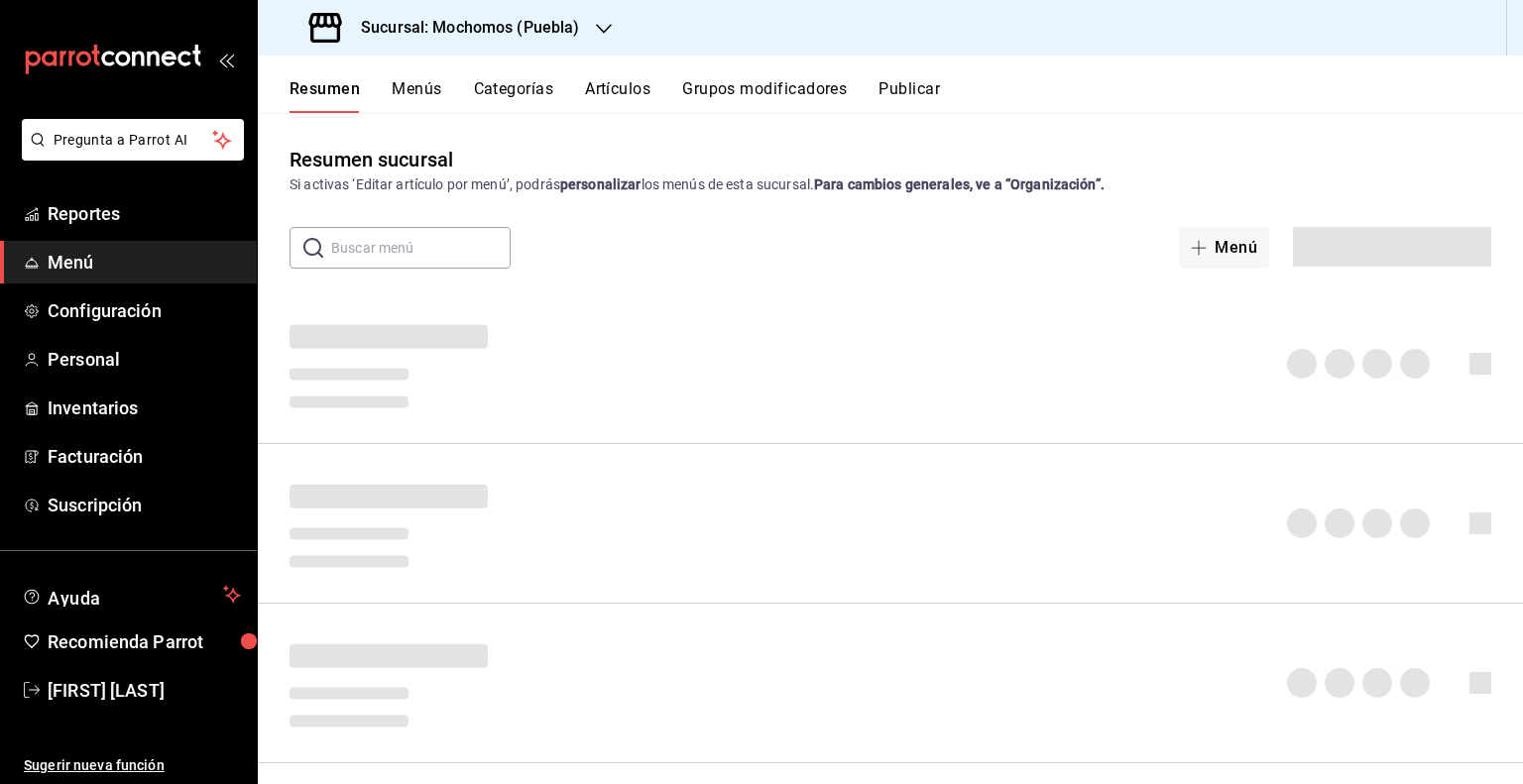 click on "Artículos" at bounding box center (618, 96) 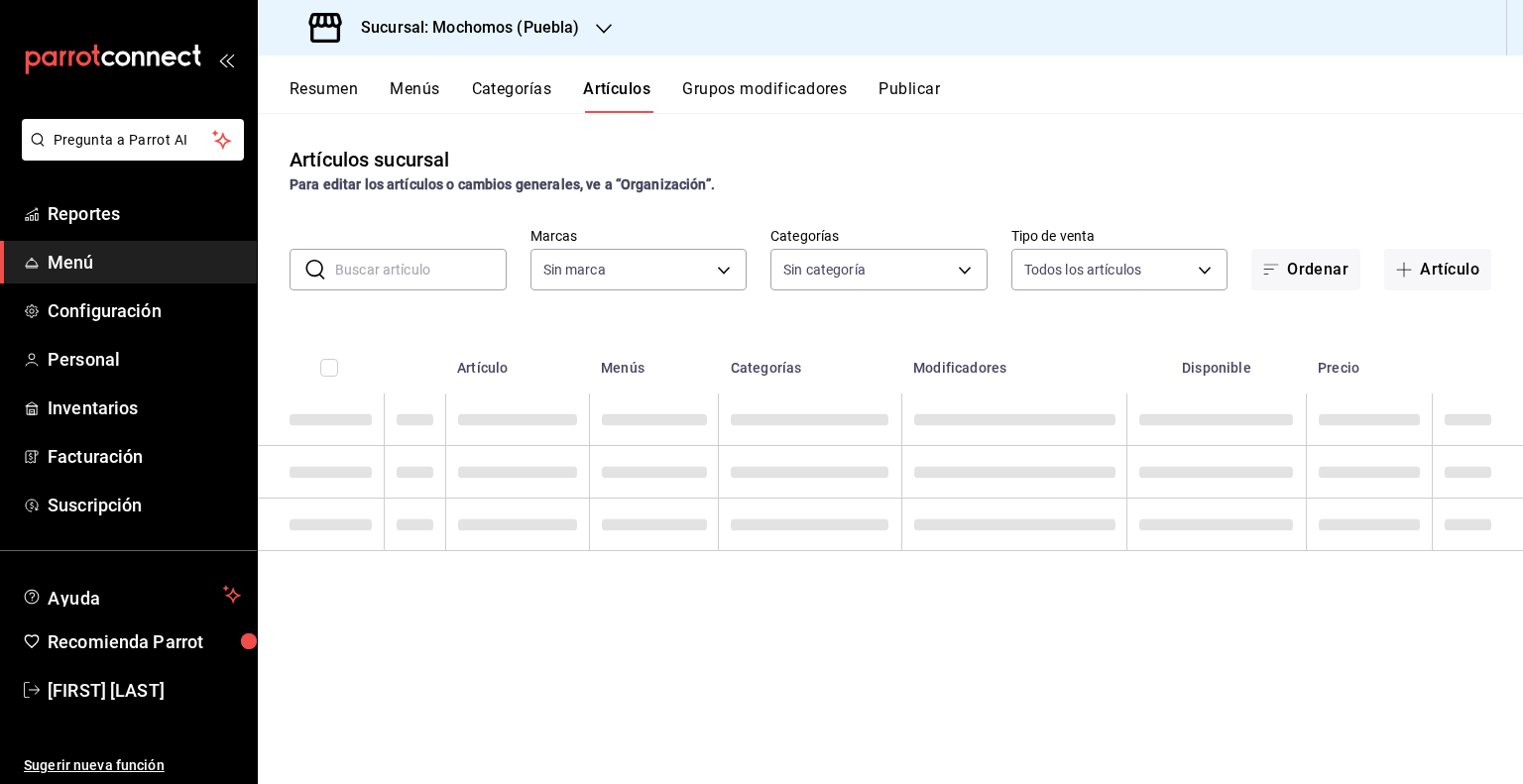 type on "65eb7388-82e4-42fa-8caf-680550c77e6f" 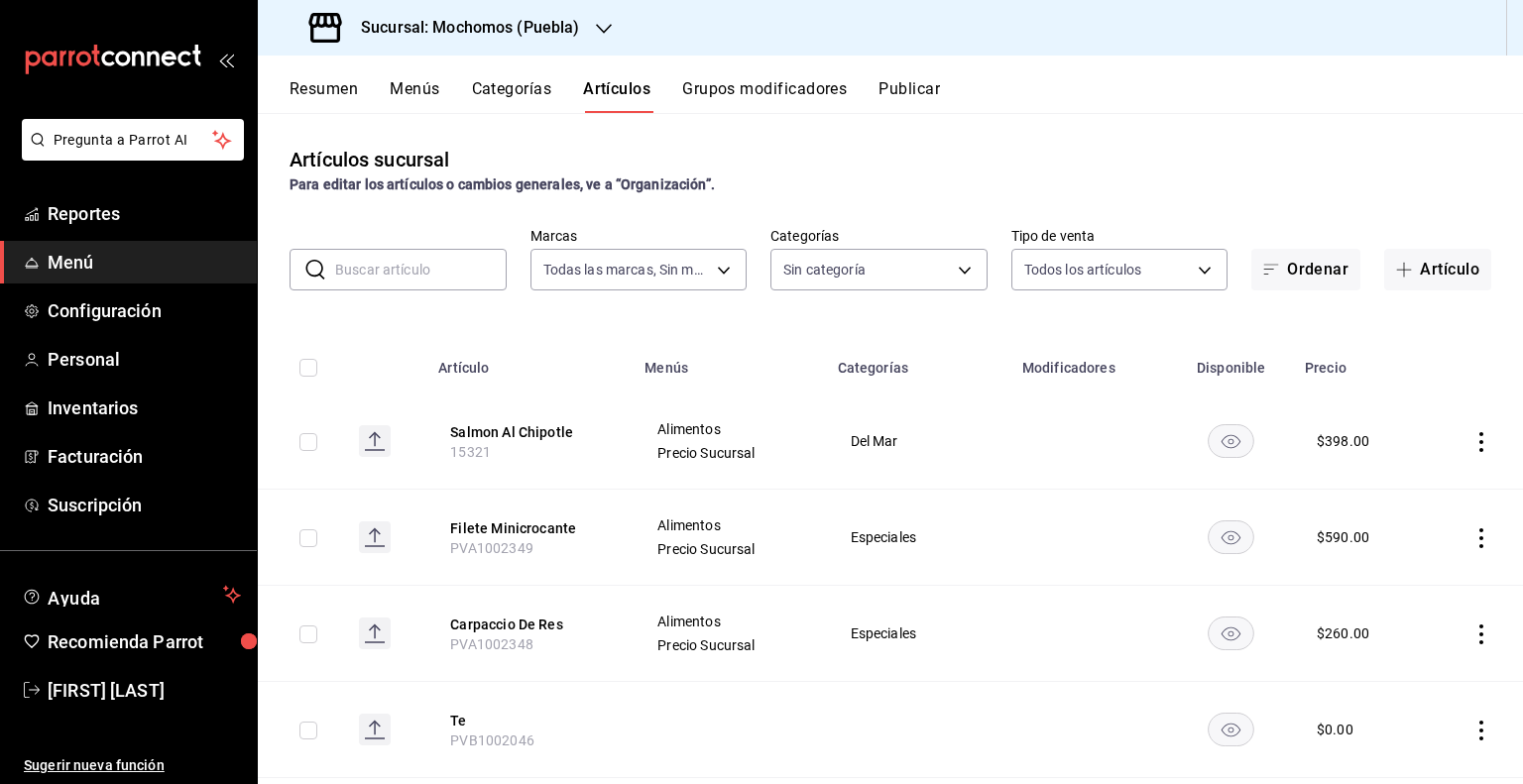 type on "357a9704-c999-4c63-af81-0c25438b67b5,a93eec79-672f-49c2-b1cd-14f211909374,5e983478-fc85-4db5-949c-195bc59d9017,c3aed2d8-39ed-4743-9fb8-fb39105a1447,311a7bf0-c971-43ff-b15a-150b9037268b,b4f1706d-c5c5-4a9b-997d-debf50c513e5,02dd8096-875e-4490-8c04-3fb7d277357a,ec65d239-6758-4c6a-9a95-073b0d3d2ef7,5431d3a5-c4a3-4943-8711-a376ada9e44f,e583aa58-d4f5-47fb-b327-12351e53f0dd,5c23fa2f-517a-43dc-9f91-53e334401d45,dcfab1b1-bc32-4f57-a935-73e33ff0957a,24ba0781-913f-42fd-9e3b-a46440a64cf1,5742176f-5ef8-4193-ae61-f13752fd18fb,7e8ea587-f8aa-4e9a-bb43-c10fdd3f3293,4c3d8c77-7651-4e9c-98c6-8491889ace21,ba1eef04-7da2-446e-bbf0-0226a90f3d26,59bae45c-f9a3-4fc0-b880-e89877387eb5,bd416544-fda5-4dba-9df7-e81c2e1cceee,7227f277-80df-48f8-8767-482d7bb23b59,a2dcd69a-1335-4eb2-a026-5f577265e02f,e14b5cd5-4246-420d-b958-aa7b289e1f43,72c647b1-89b2-4c2b-bc5c-a92b8ca390a5,7ced84c9-d953-4c04-9147-f5c01d21d99e,72c57a6f-d4ed-4d71-ac5e-ff387ee4147f,e2dd7b38-1c6c-4b71-b1cf-8a1691b169b0,617959b0-98c6-4371-95ed-edd17f21decf,8ae3f0ba-ac42-47be-bfa..." 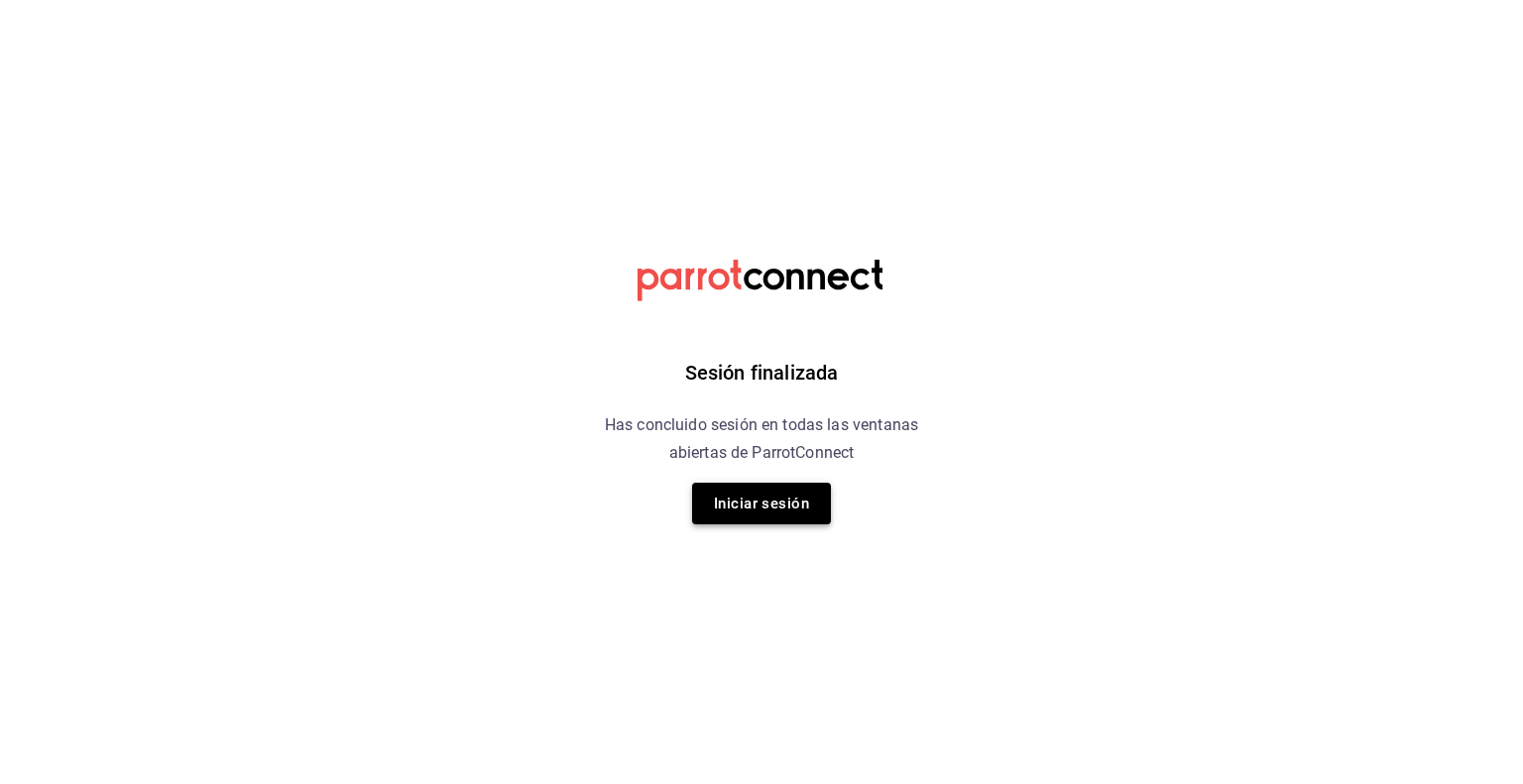 click on "Iniciar sesión" at bounding box center [762, 504] 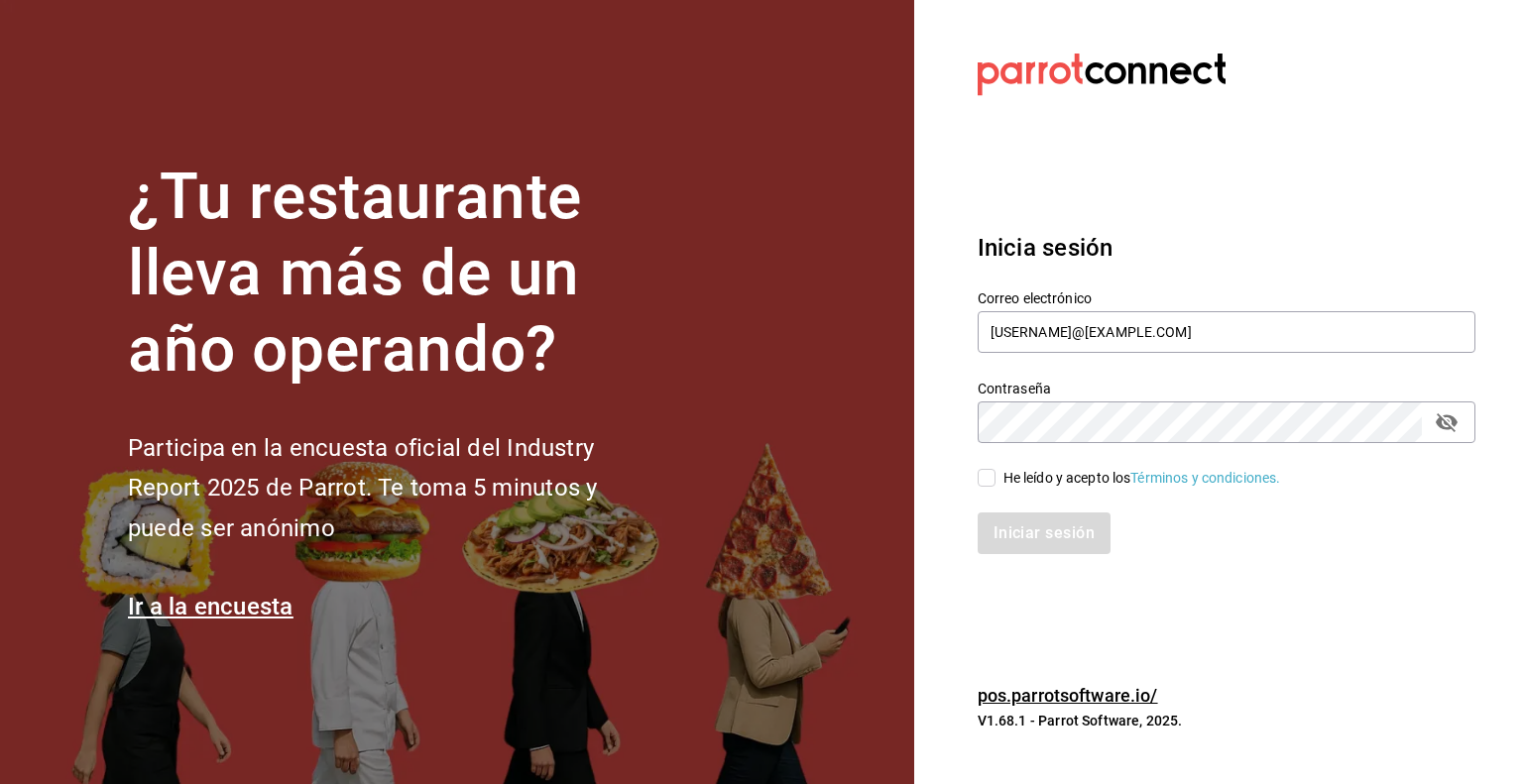 click on "He leído y acepto los  Términos y condiciones." at bounding box center (987, 478) 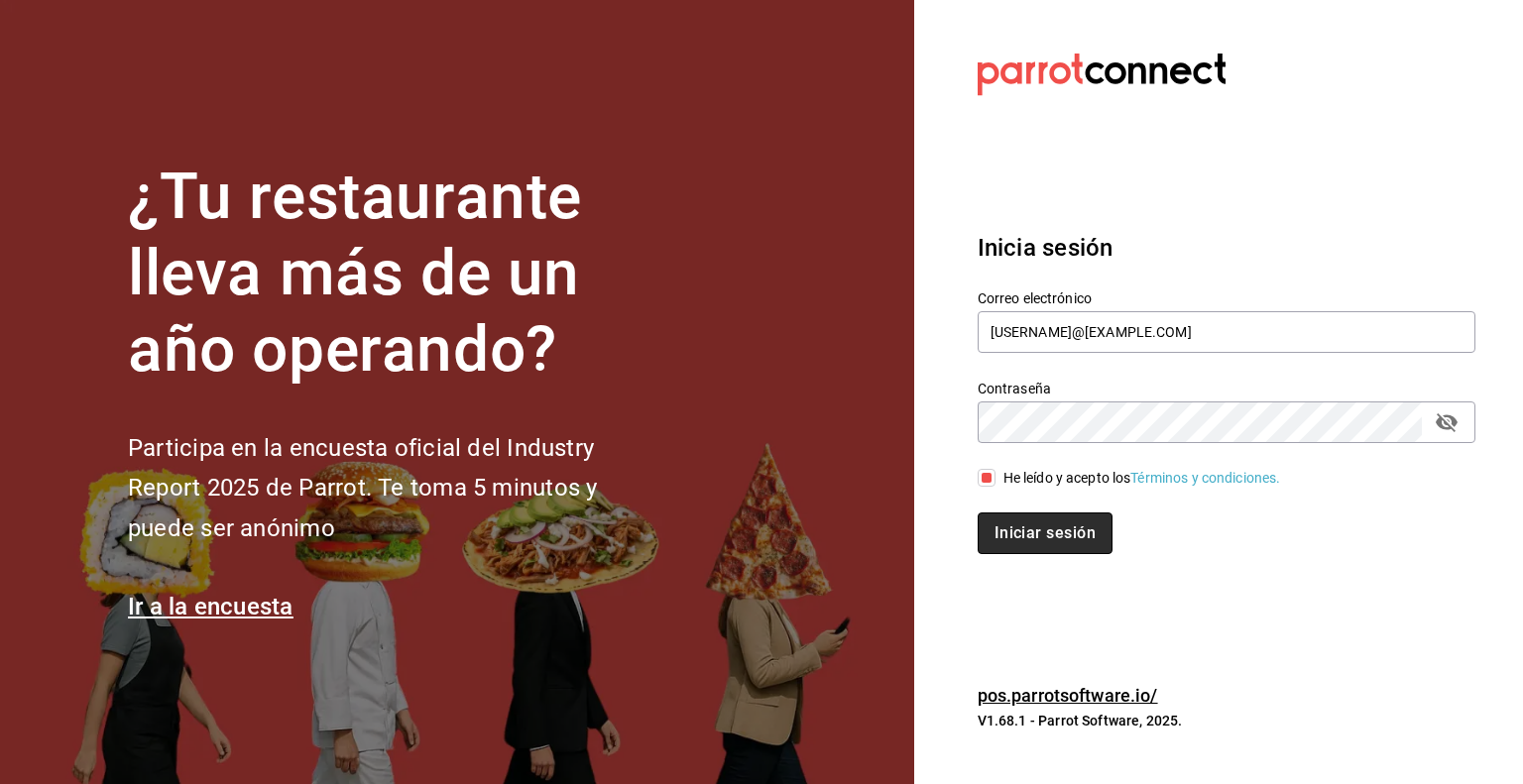 click on "Iniciar sesión" at bounding box center [1045, 533] 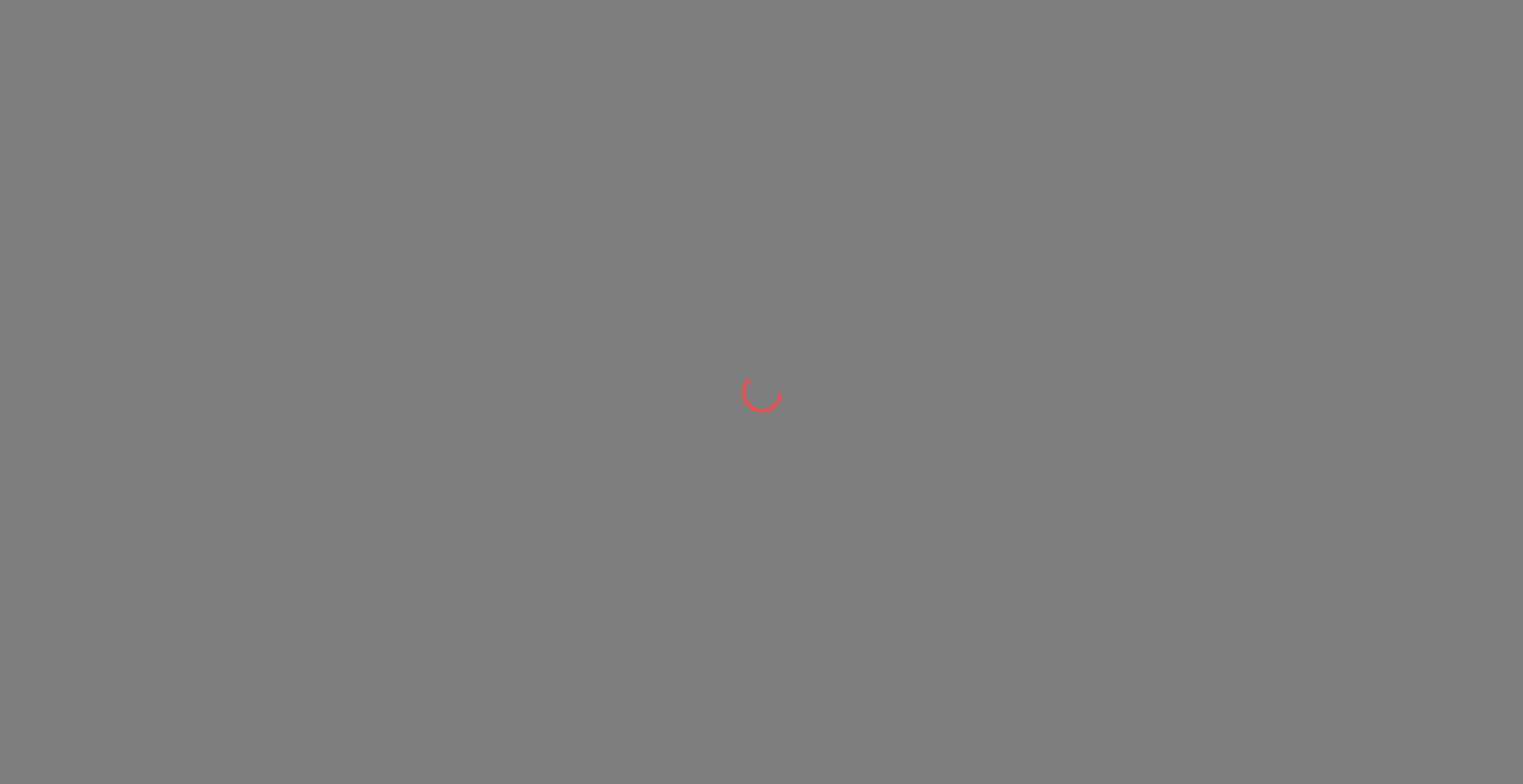 scroll, scrollTop: 0, scrollLeft: 0, axis: both 